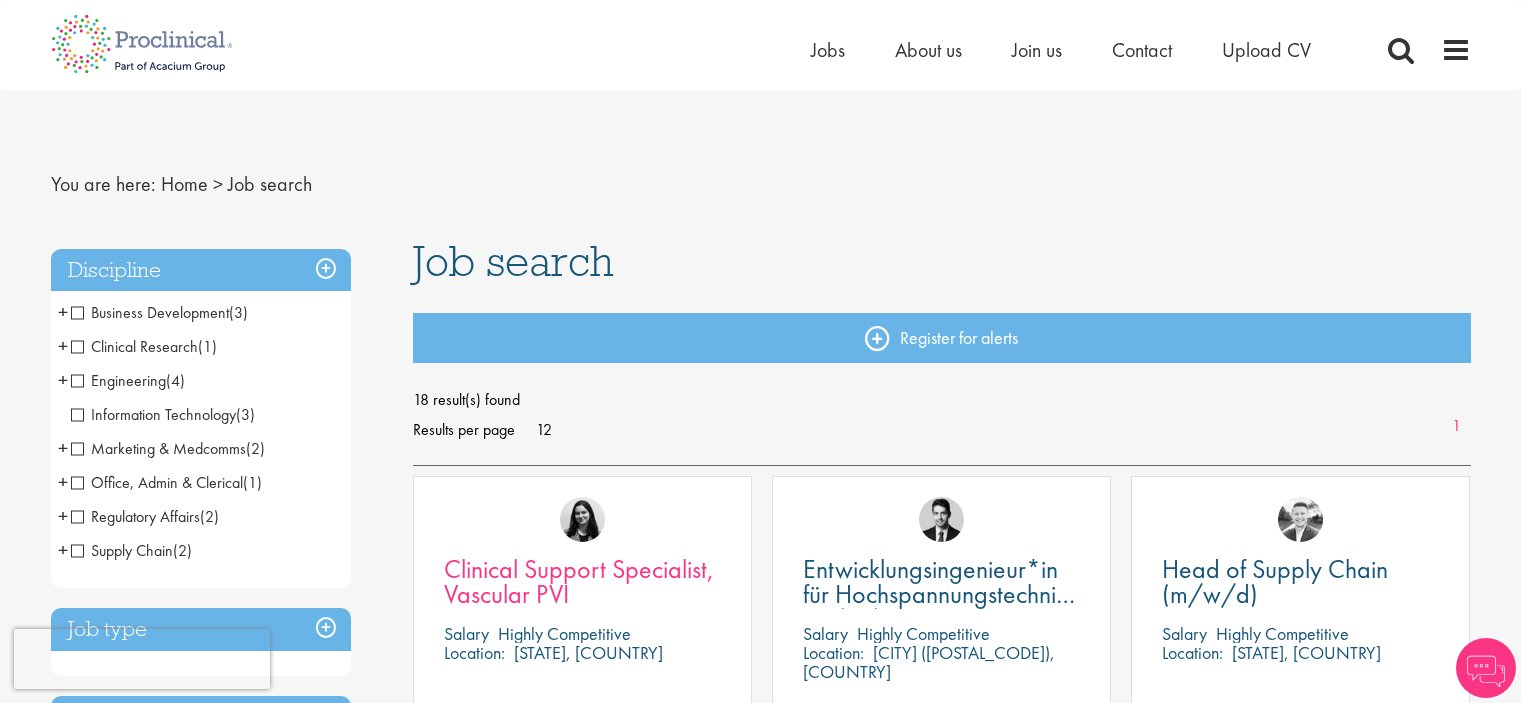 scroll, scrollTop: 0, scrollLeft: 0, axis: both 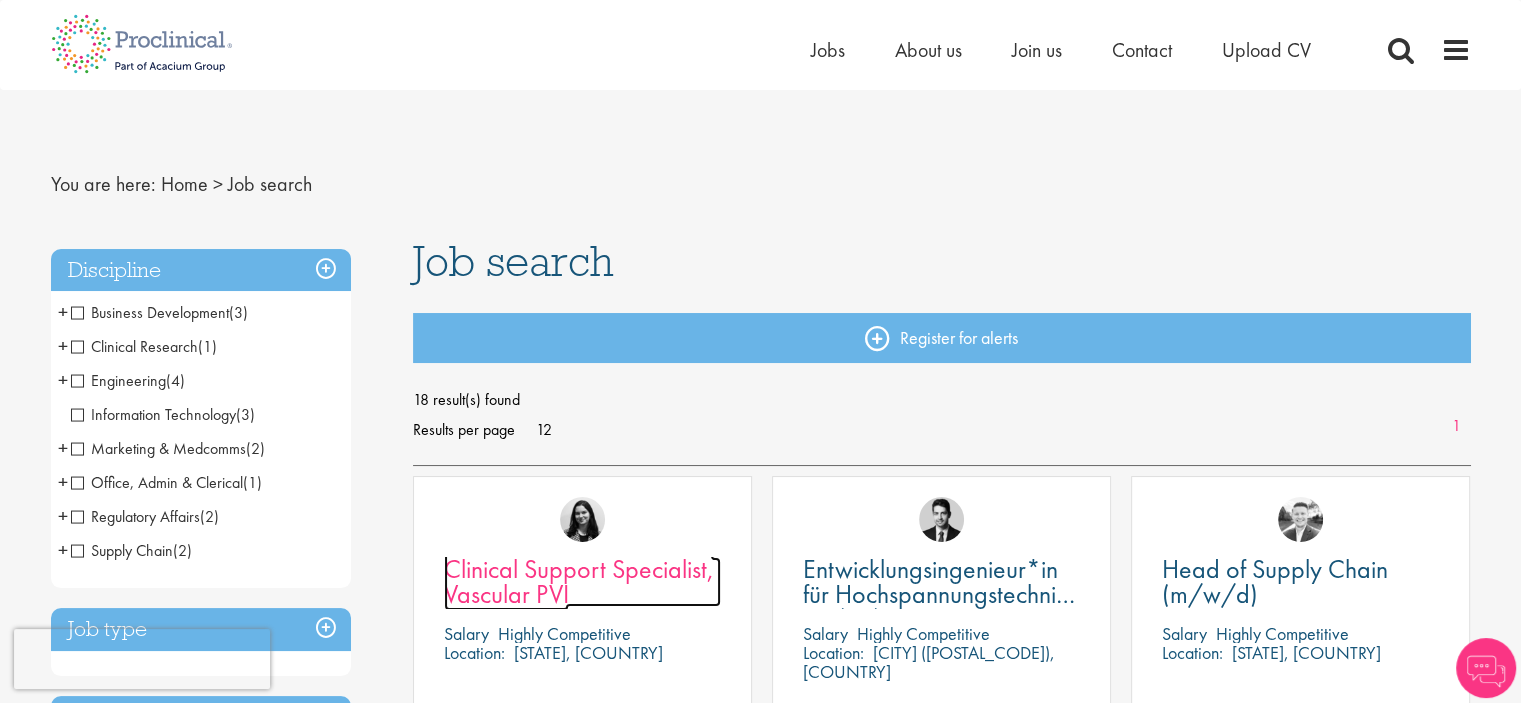 click on "Clinical Support Specialist, Vascular PVI" at bounding box center (579, 581) 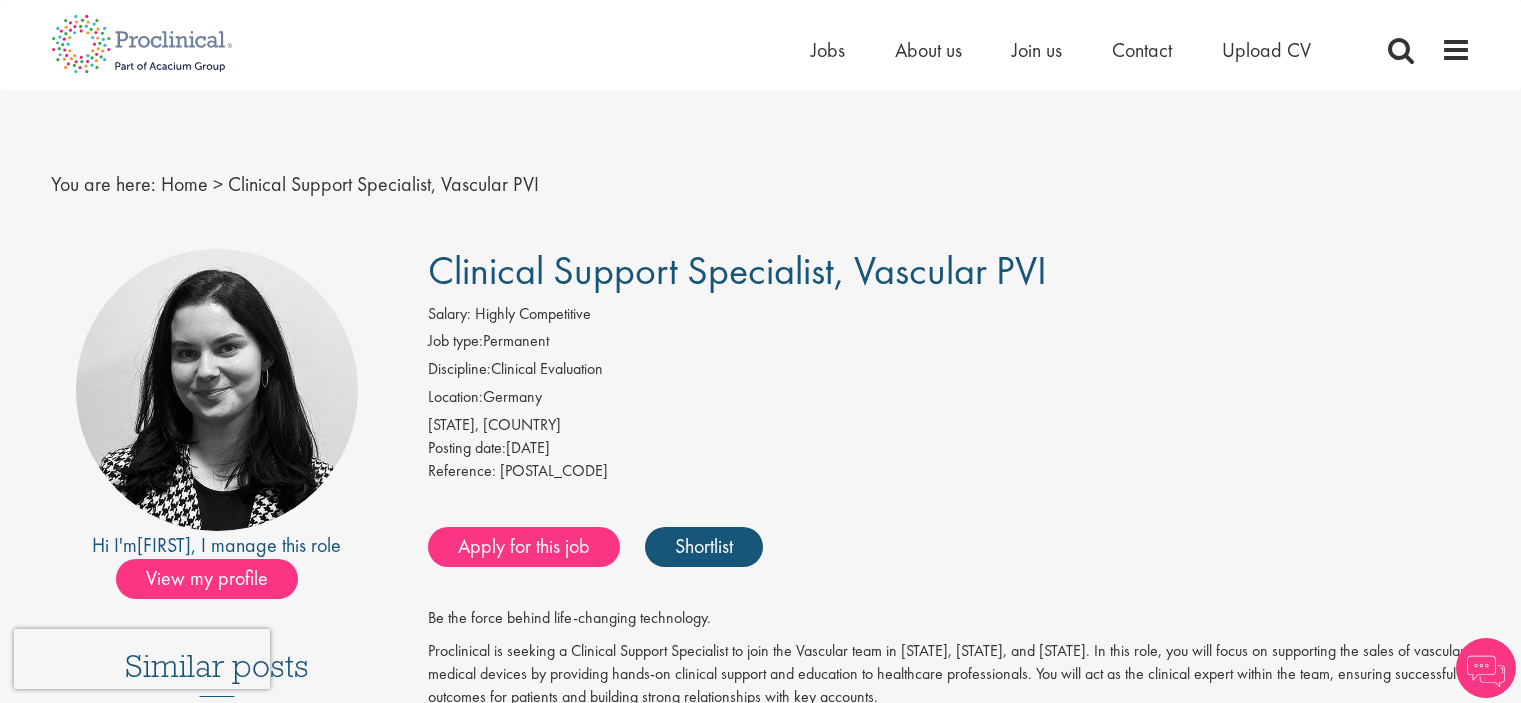scroll, scrollTop: 0, scrollLeft: 0, axis: both 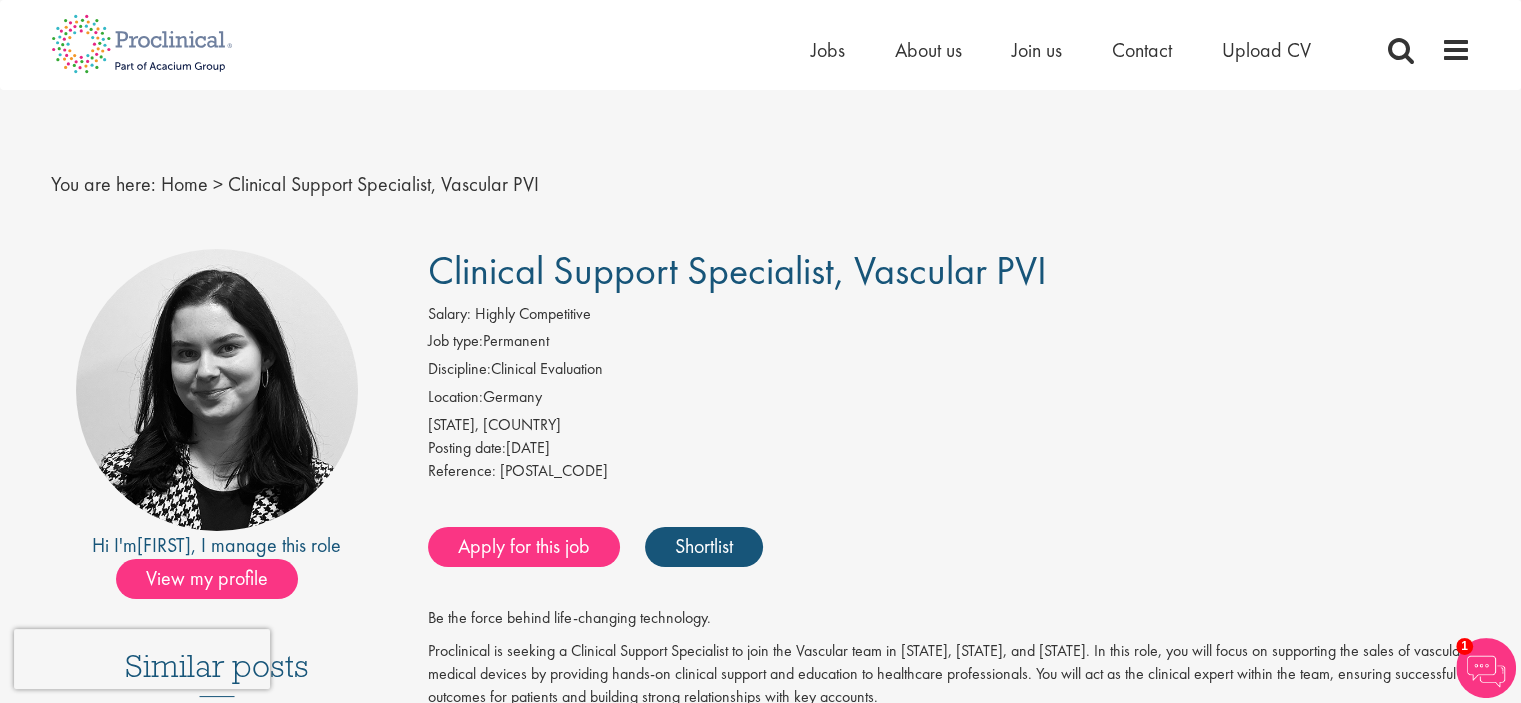 click on "Salary:
Highly Competitive" at bounding box center (949, 317) 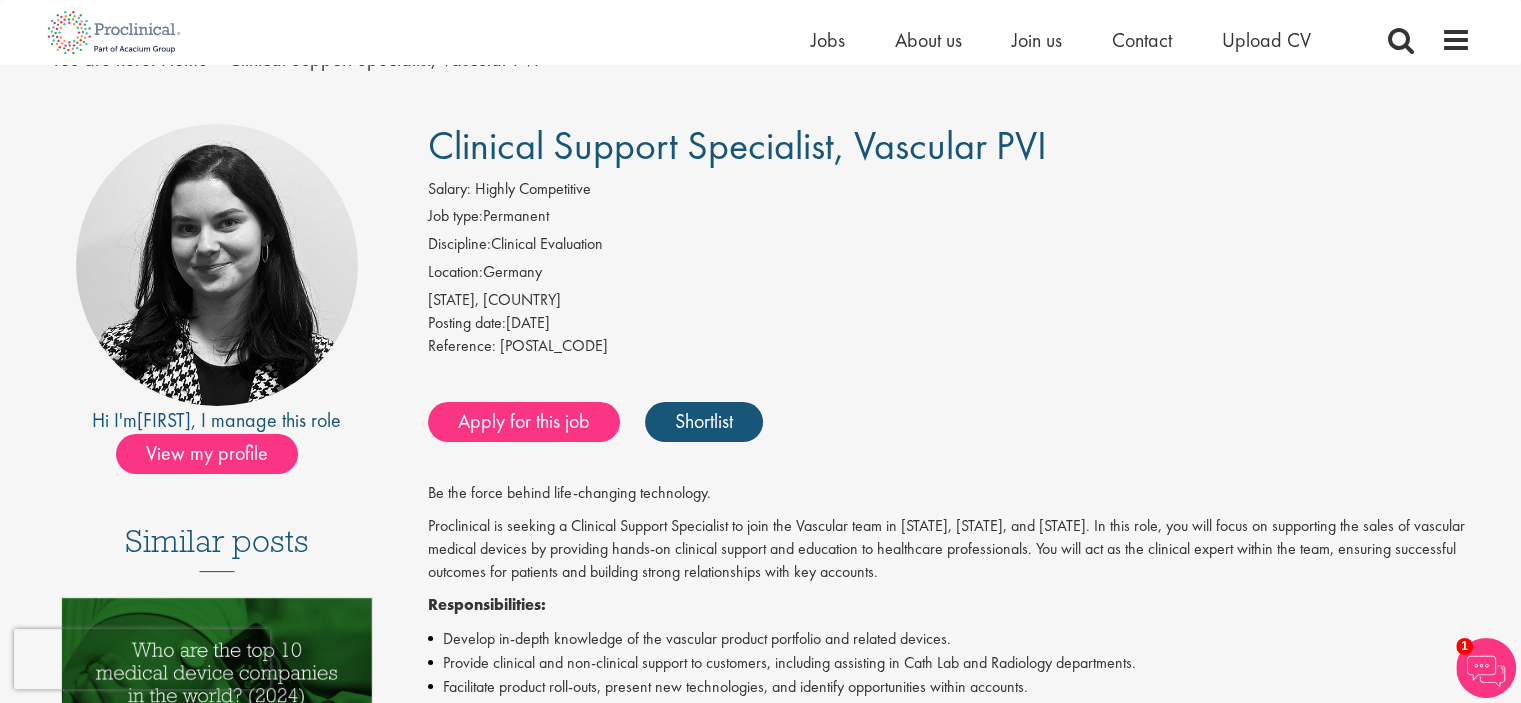 scroll, scrollTop: 300, scrollLeft: 0, axis: vertical 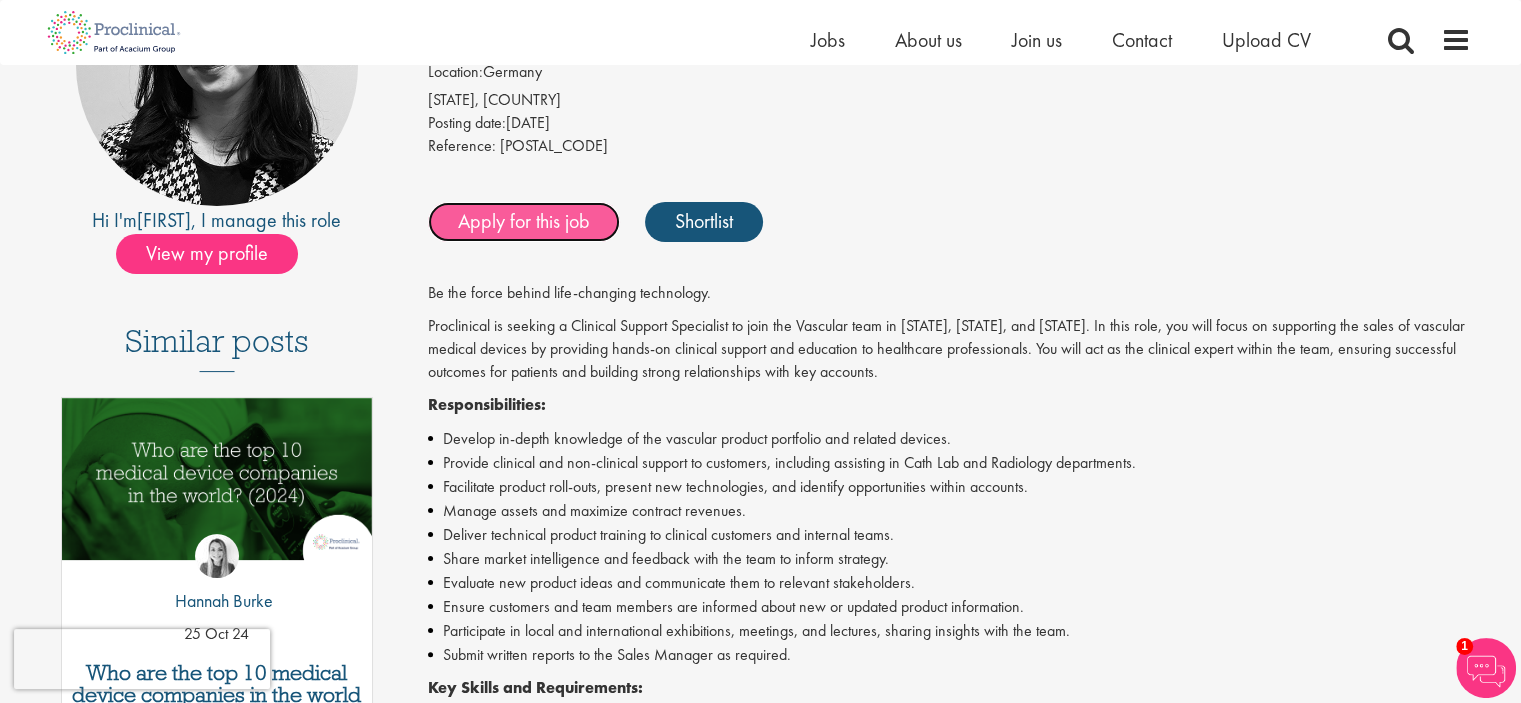 click on "Apply for this job" at bounding box center (524, 222) 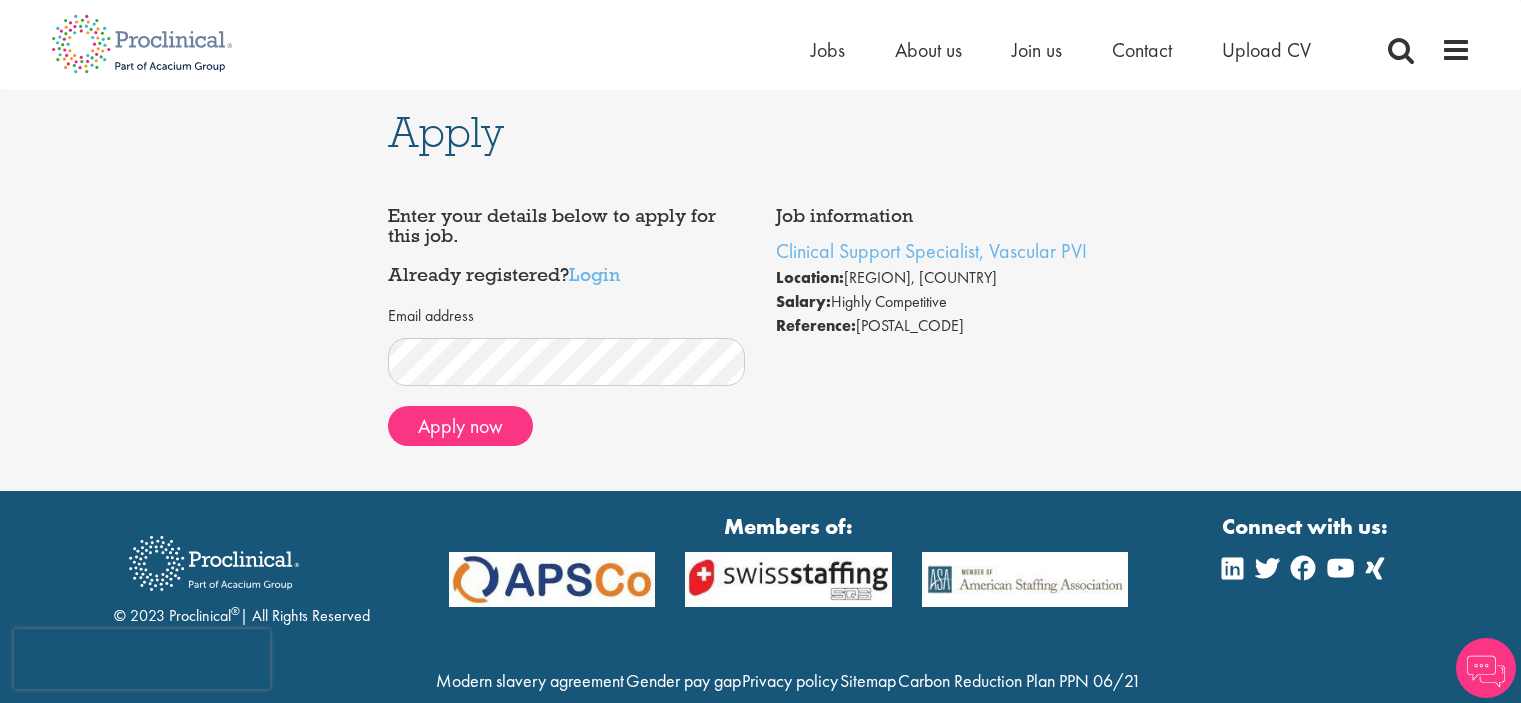 scroll, scrollTop: 0, scrollLeft: 0, axis: both 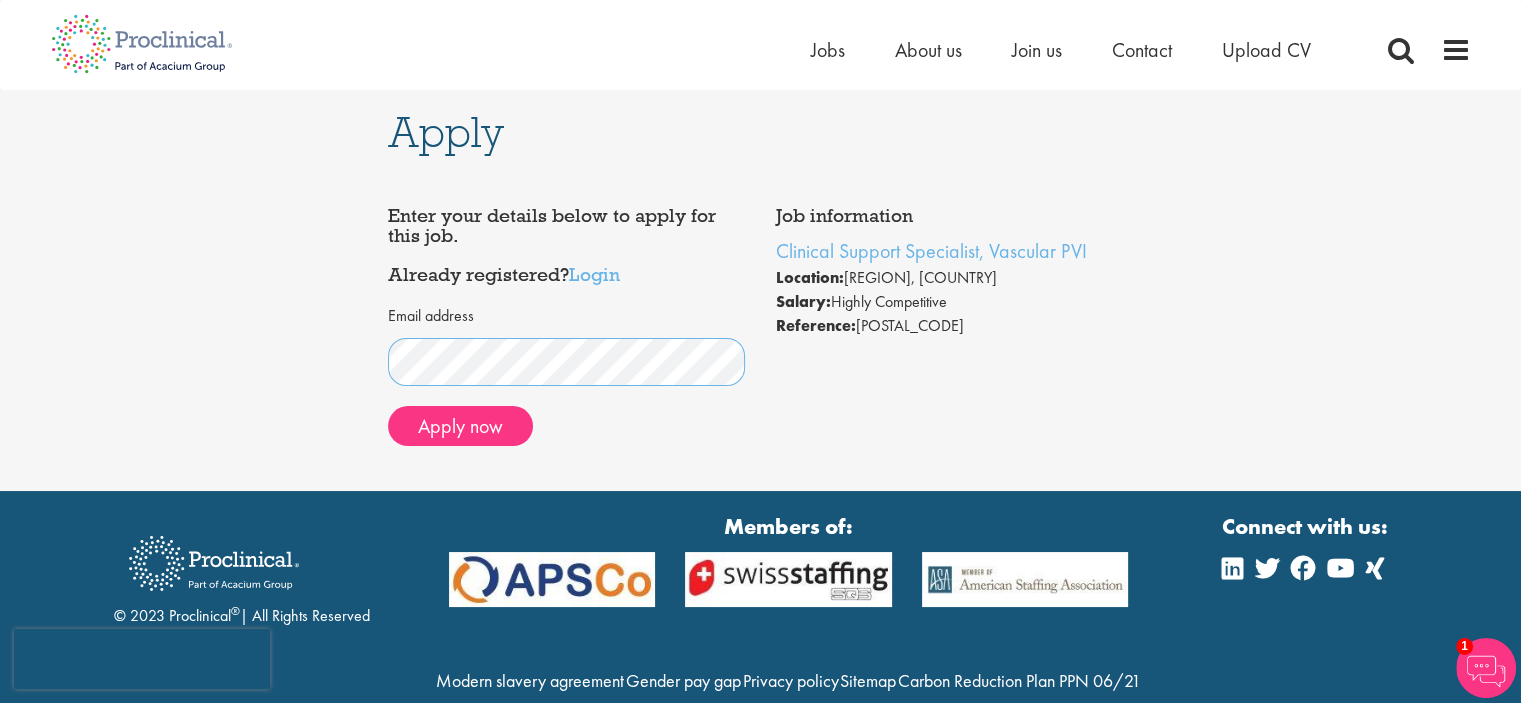 click on "Apply
Job information
Clinical Support Specialist, Vascular PVI
Location:
Rheinland-Pfalz, Germany
Salary:
Highly Competitive
Reference:
Login" at bounding box center (760, 290) 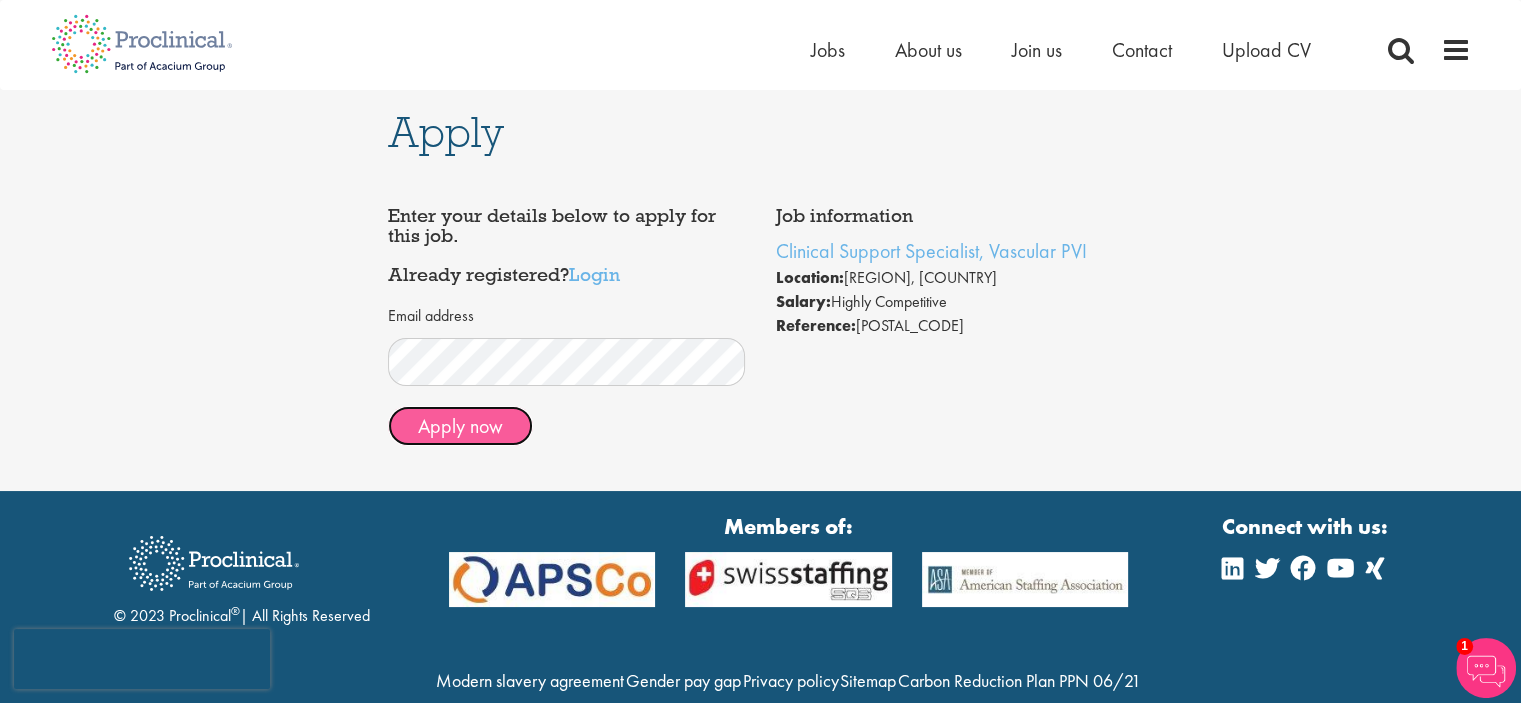 click on "Apply now" at bounding box center (460, 426) 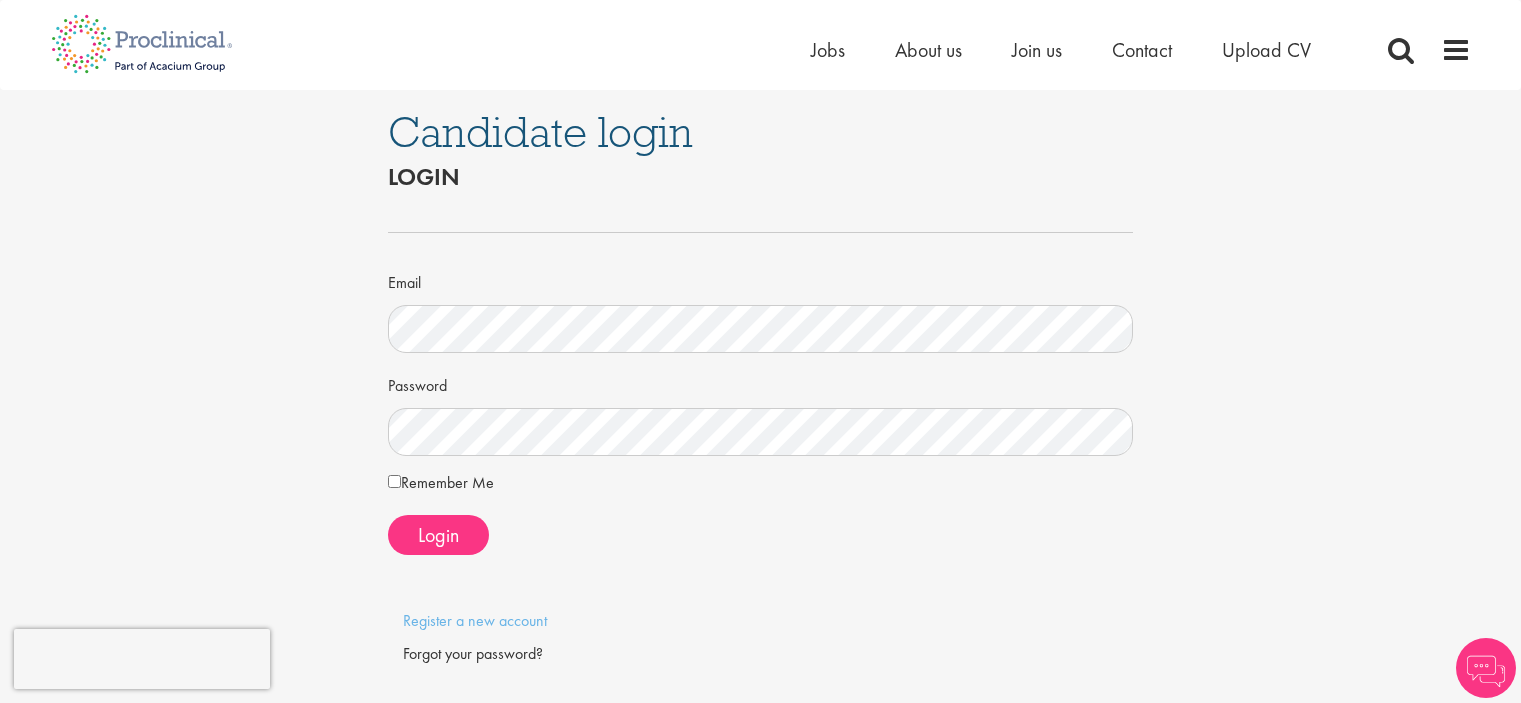 scroll, scrollTop: 0, scrollLeft: 0, axis: both 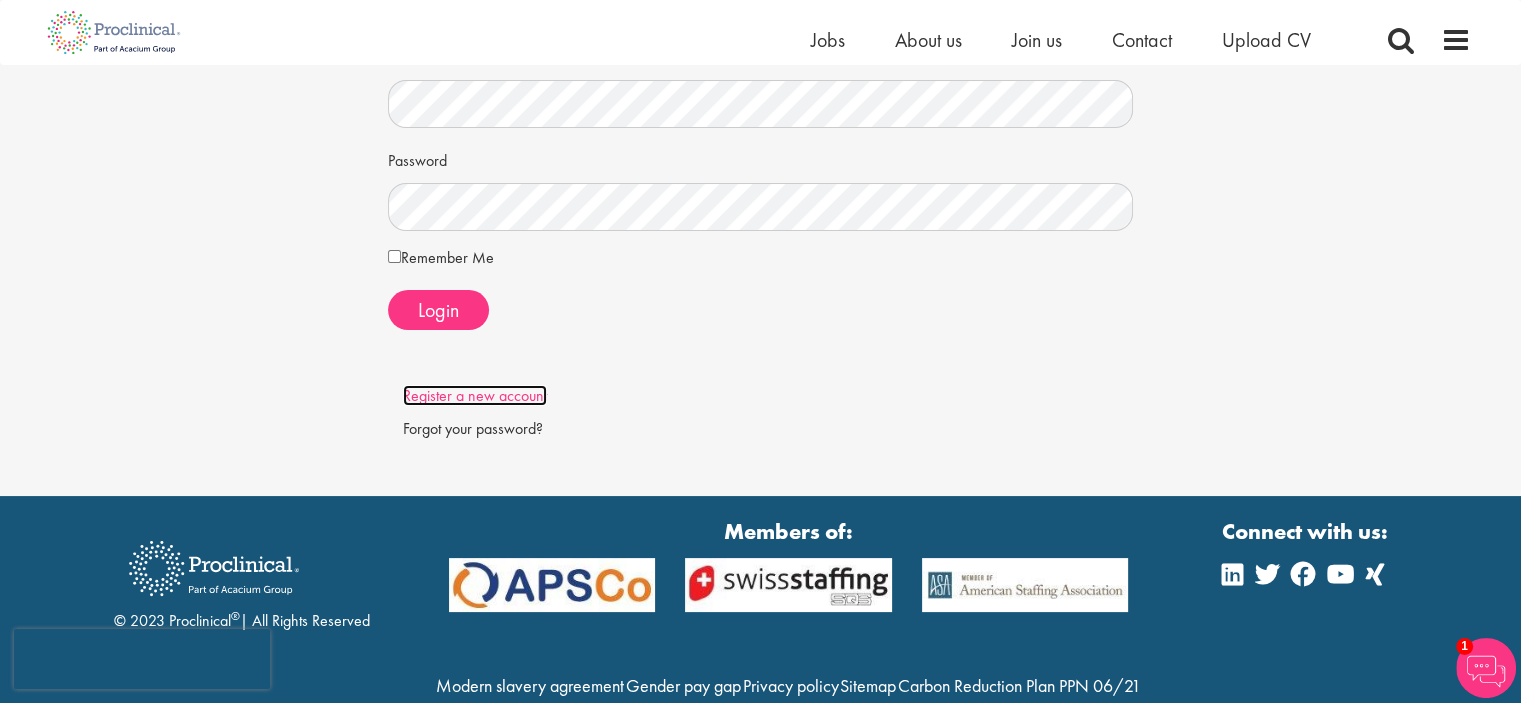 click on "Register a new account" at bounding box center [475, 395] 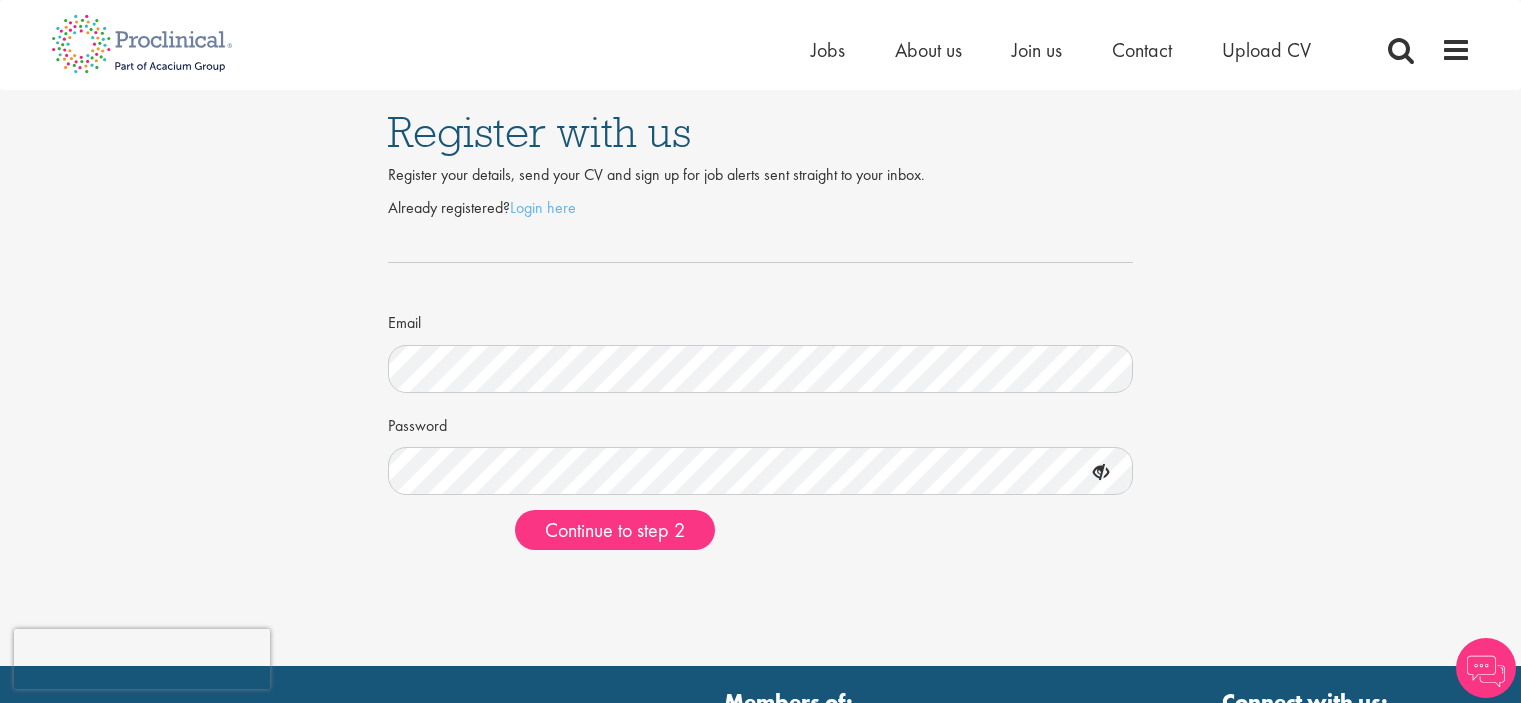 scroll, scrollTop: 0, scrollLeft: 0, axis: both 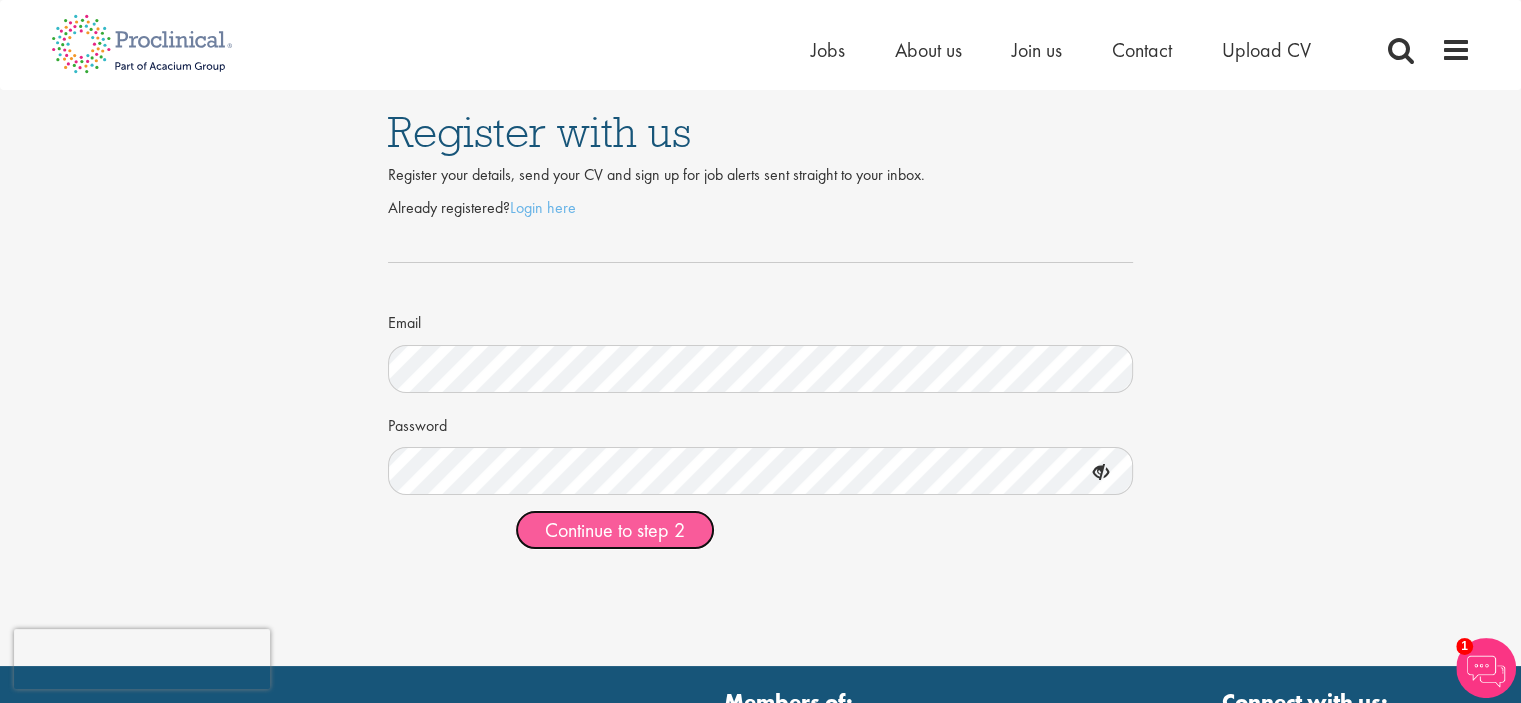 click on "Continue to step 2" at bounding box center (615, 530) 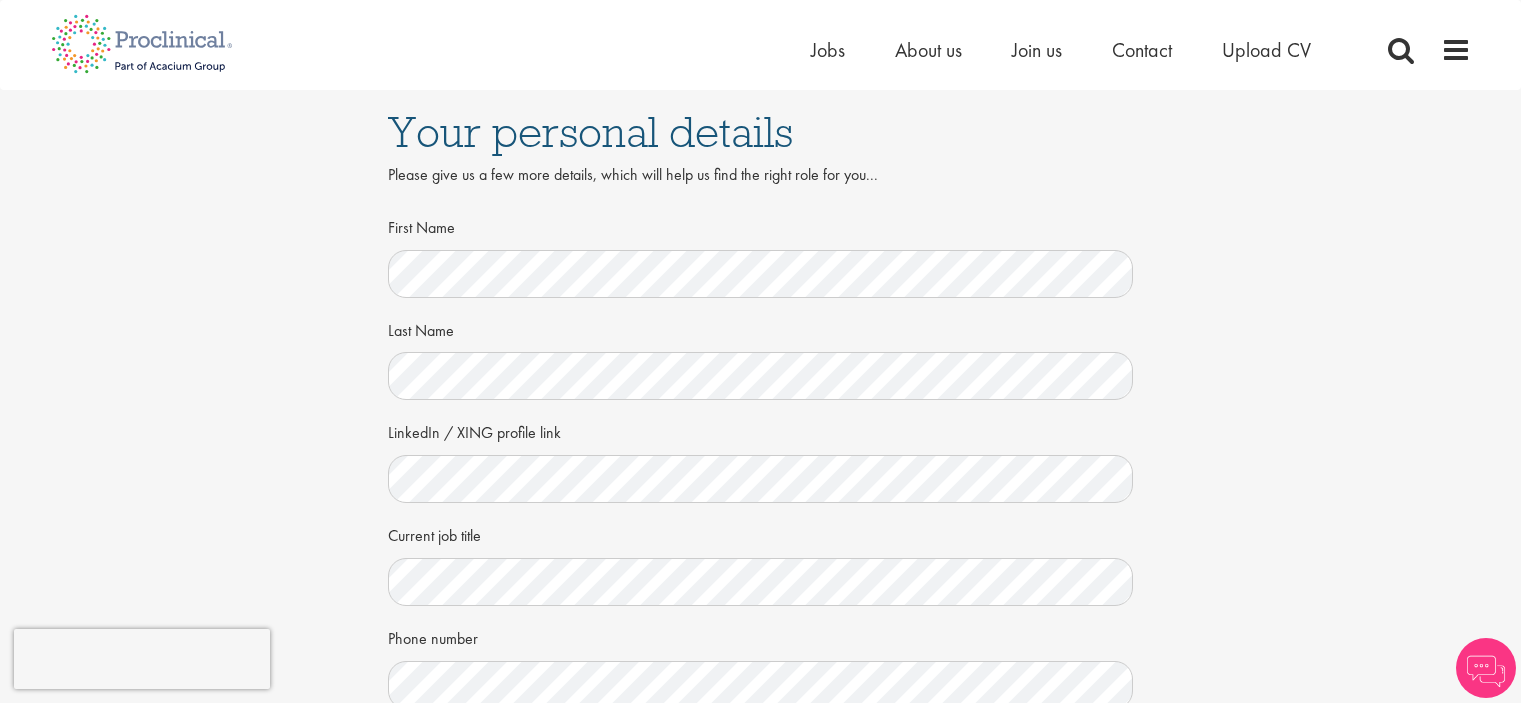 scroll, scrollTop: 0, scrollLeft: 0, axis: both 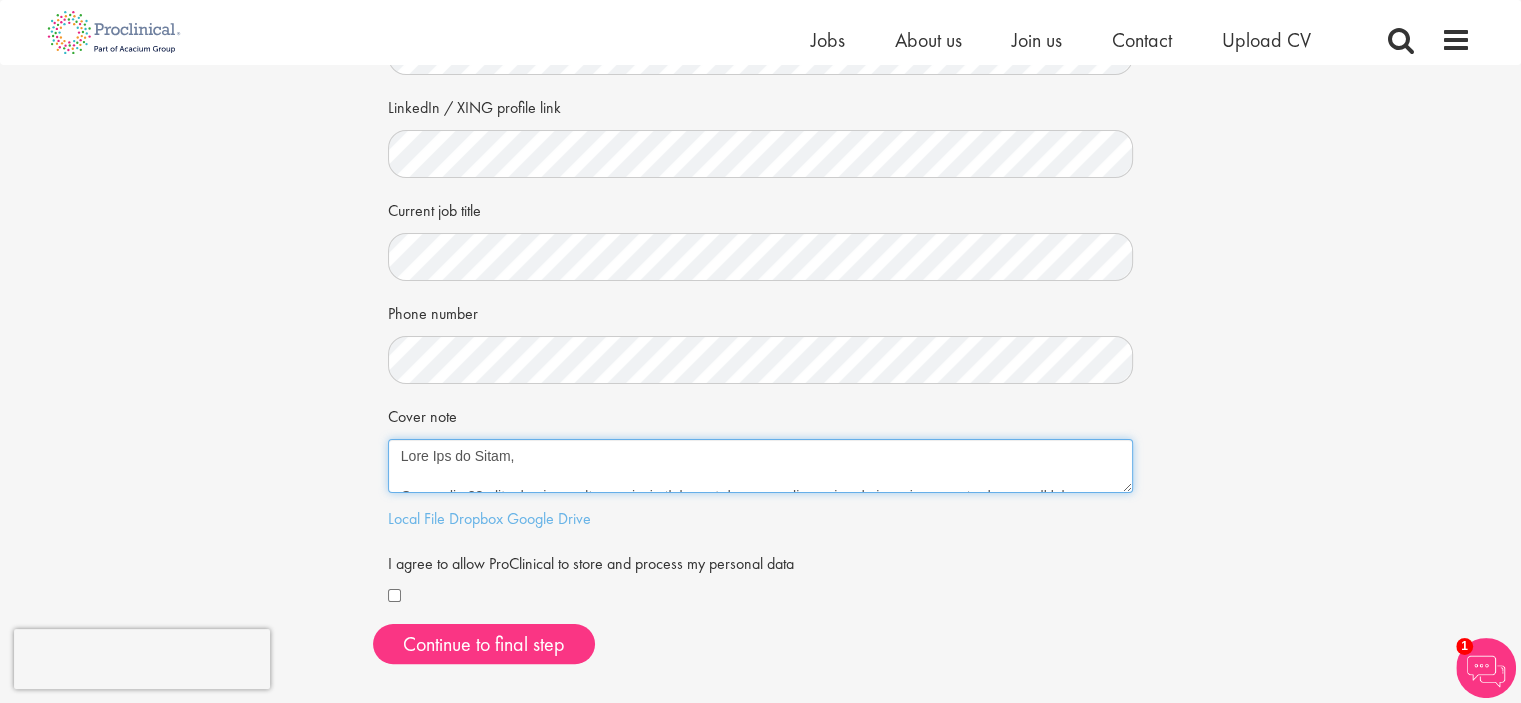 click on "Cover note" at bounding box center (761, 466) 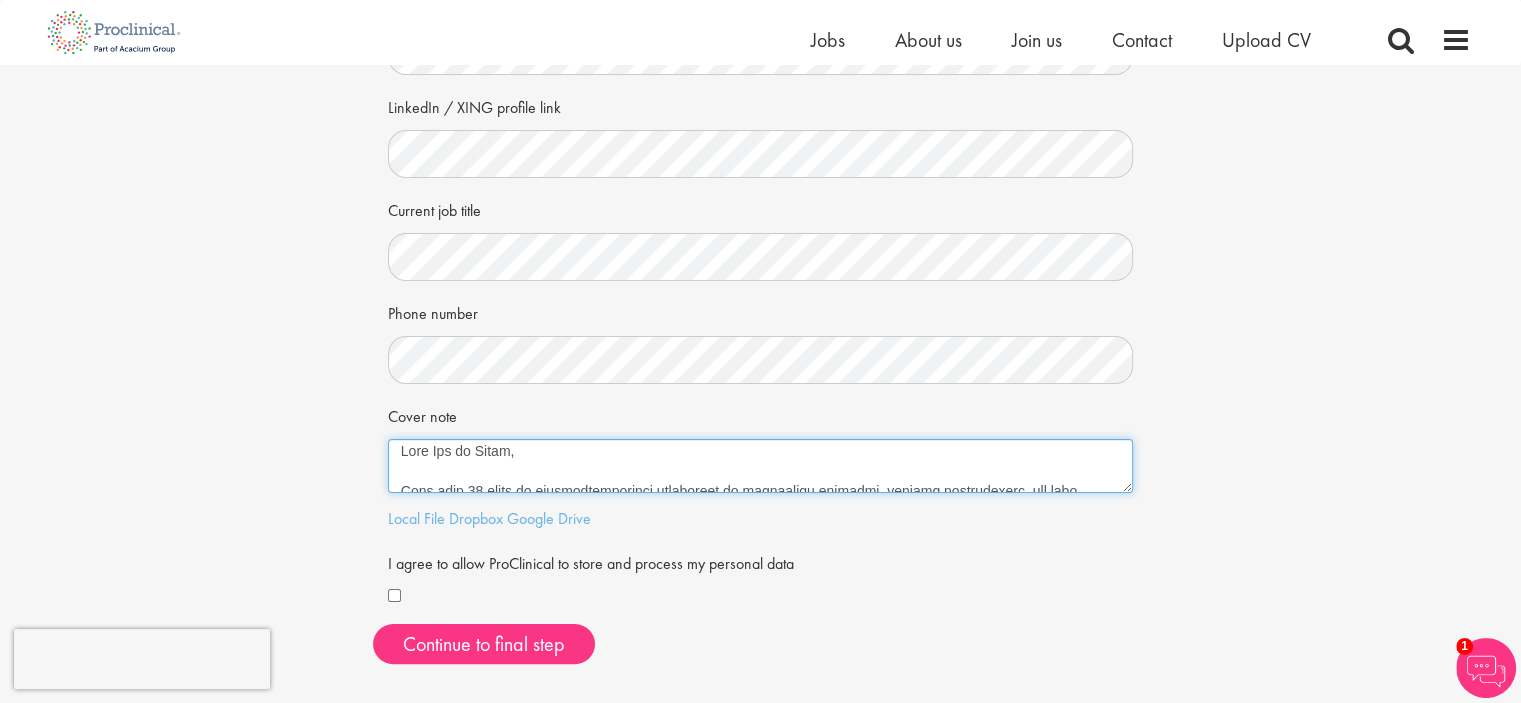 scroll, scrollTop: 0, scrollLeft: 0, axis: both 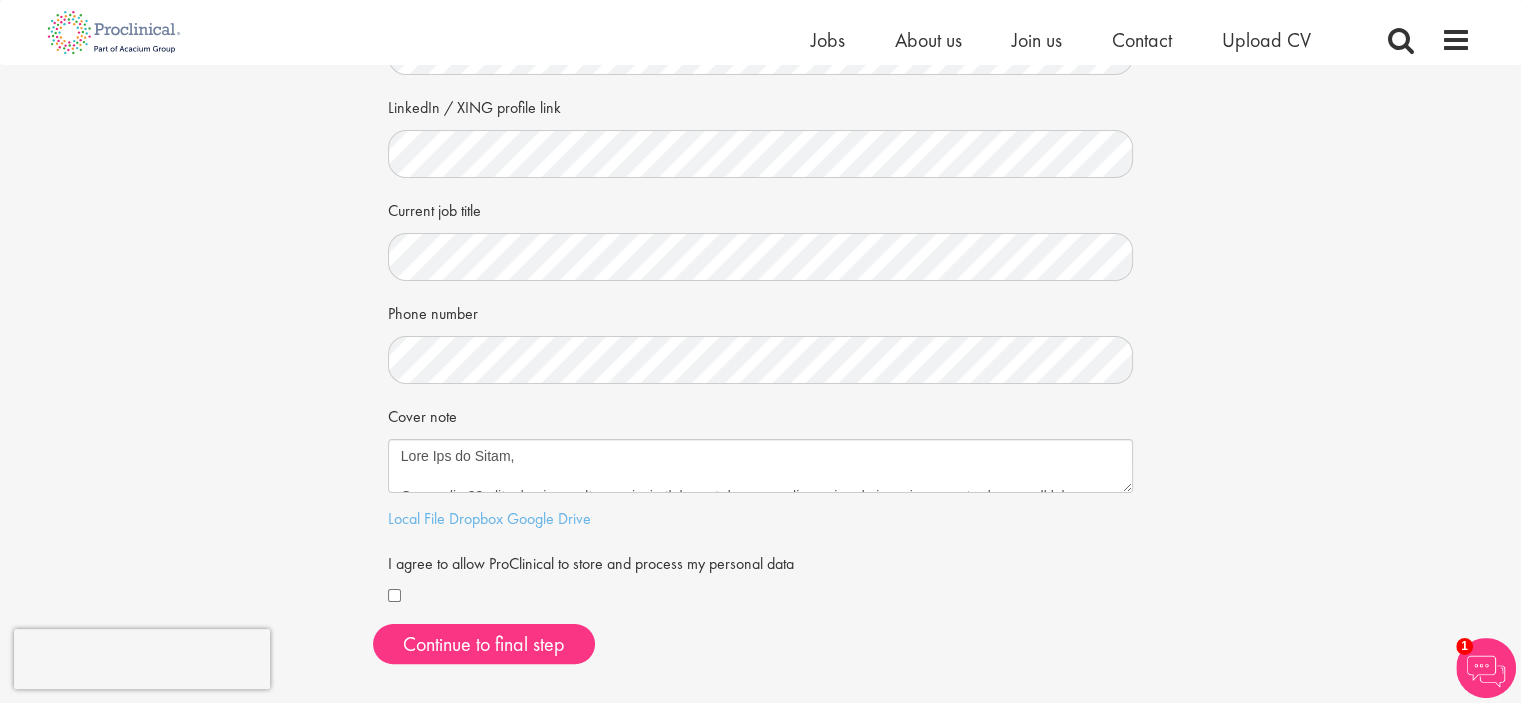 click at bounding box center [761, 597] 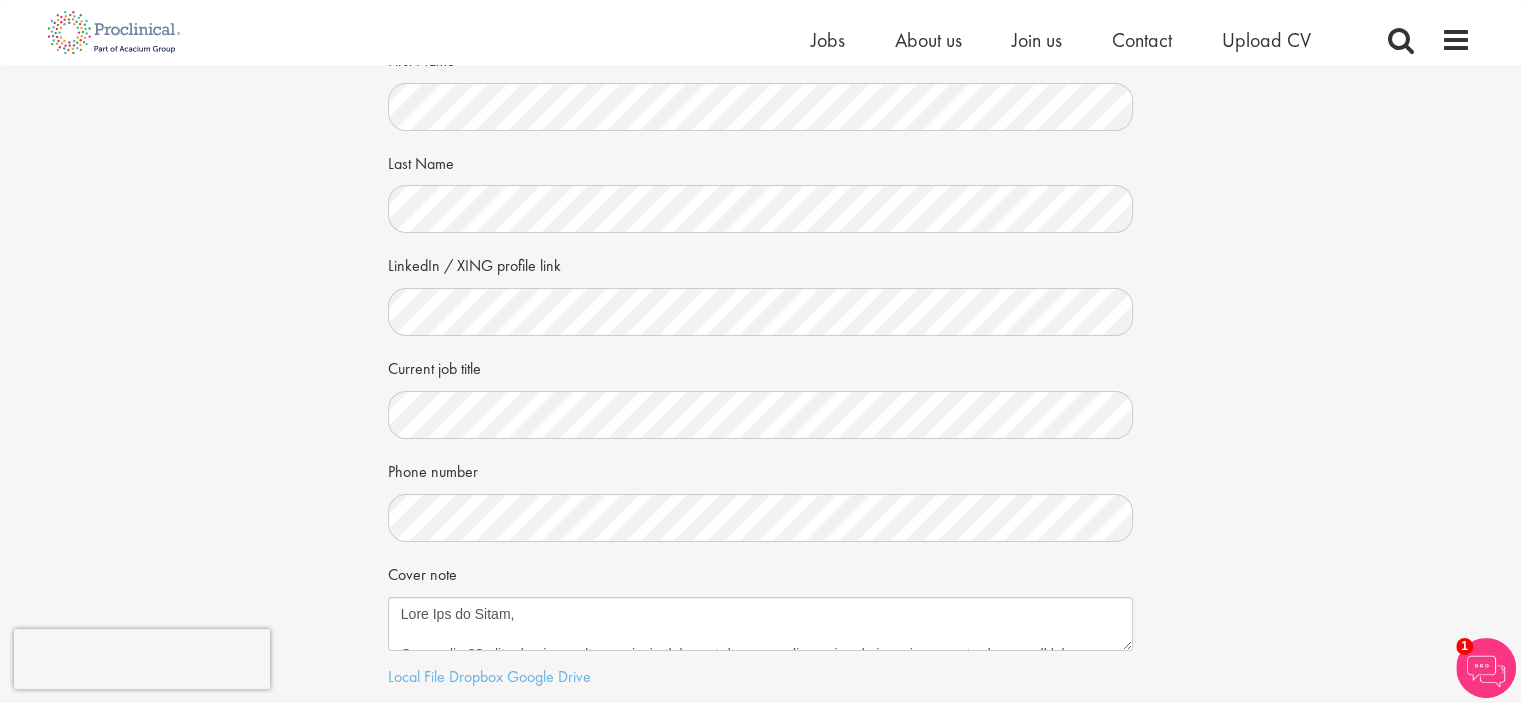 scroll, scrollTop: 0, scrollLeft: 0, axis: both 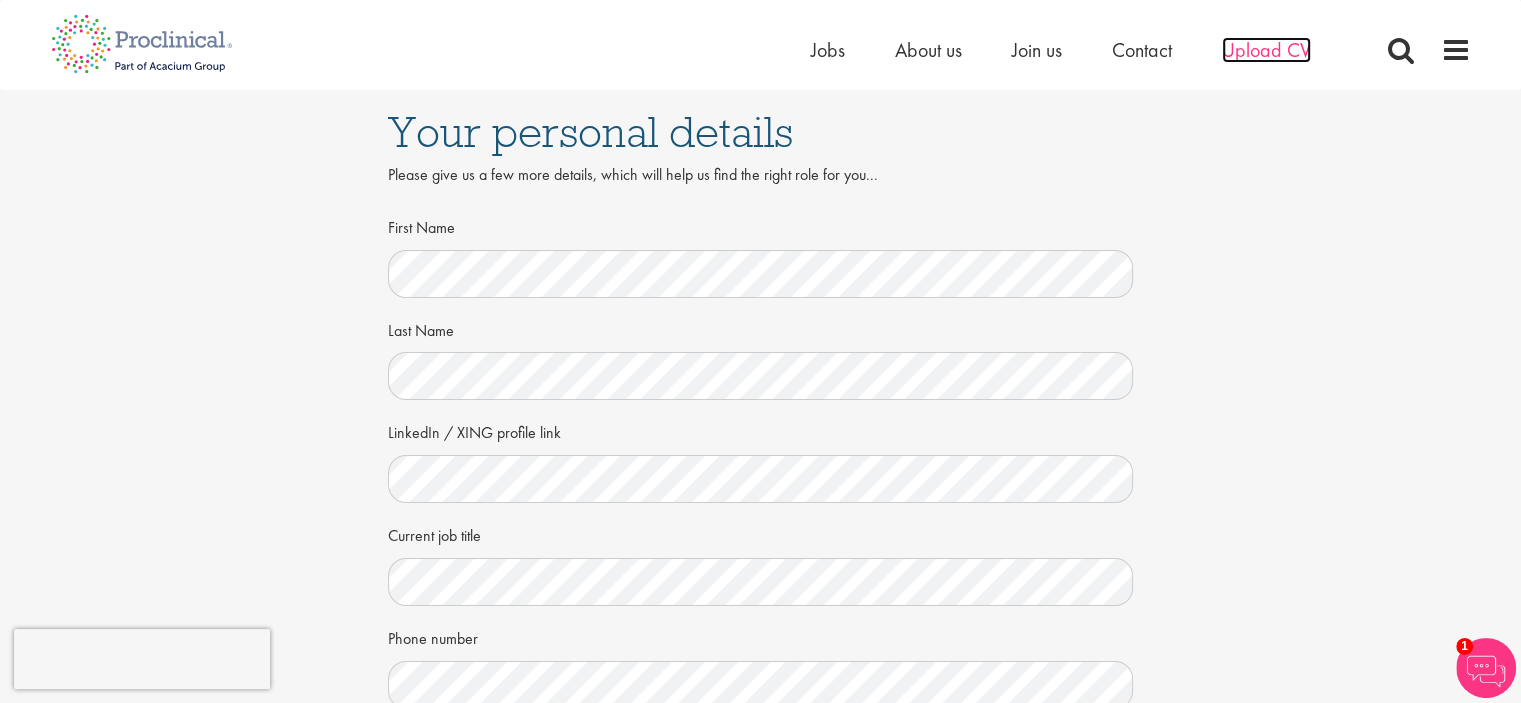 click on "Upload CV" at bounding box center [1266, 50] 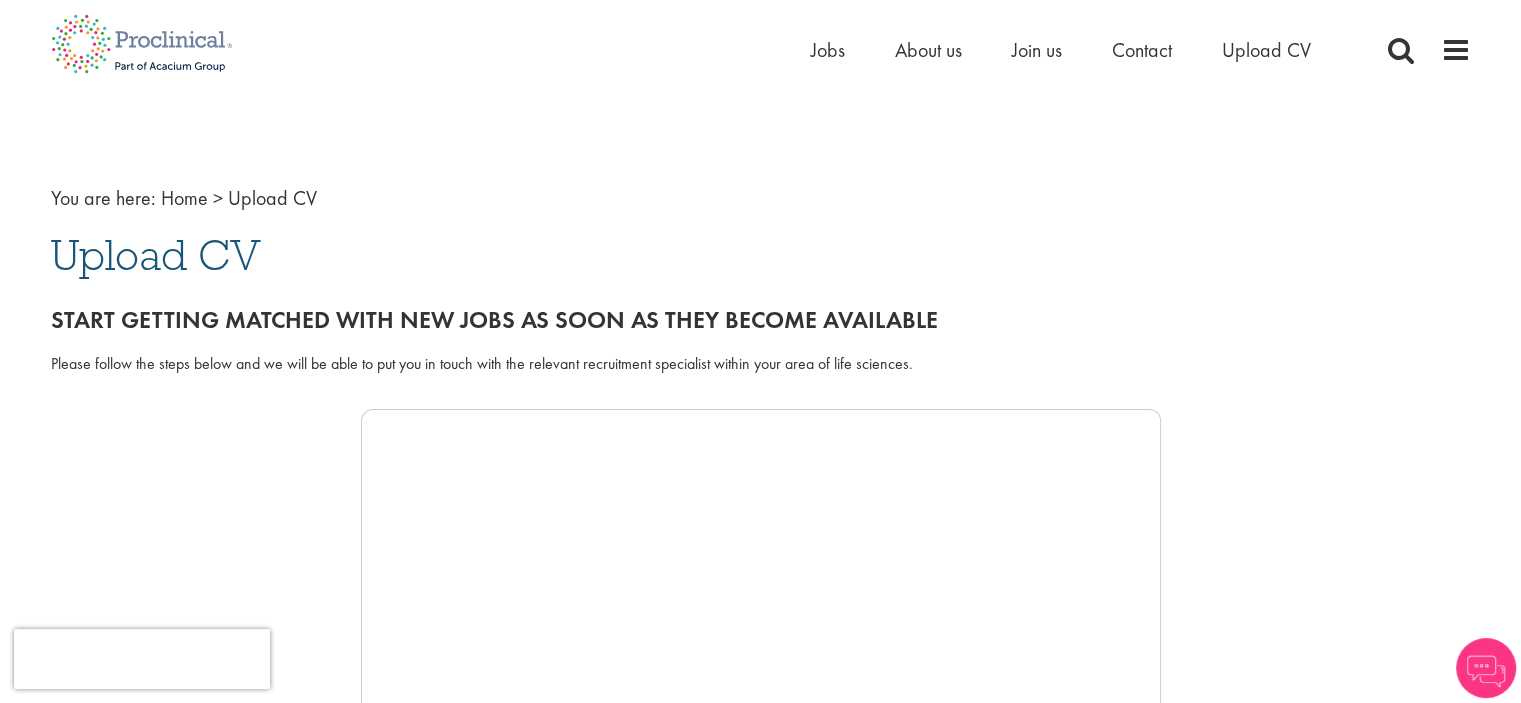 scroll, scrollTop: 0, scrollLeft: 0, axis: both 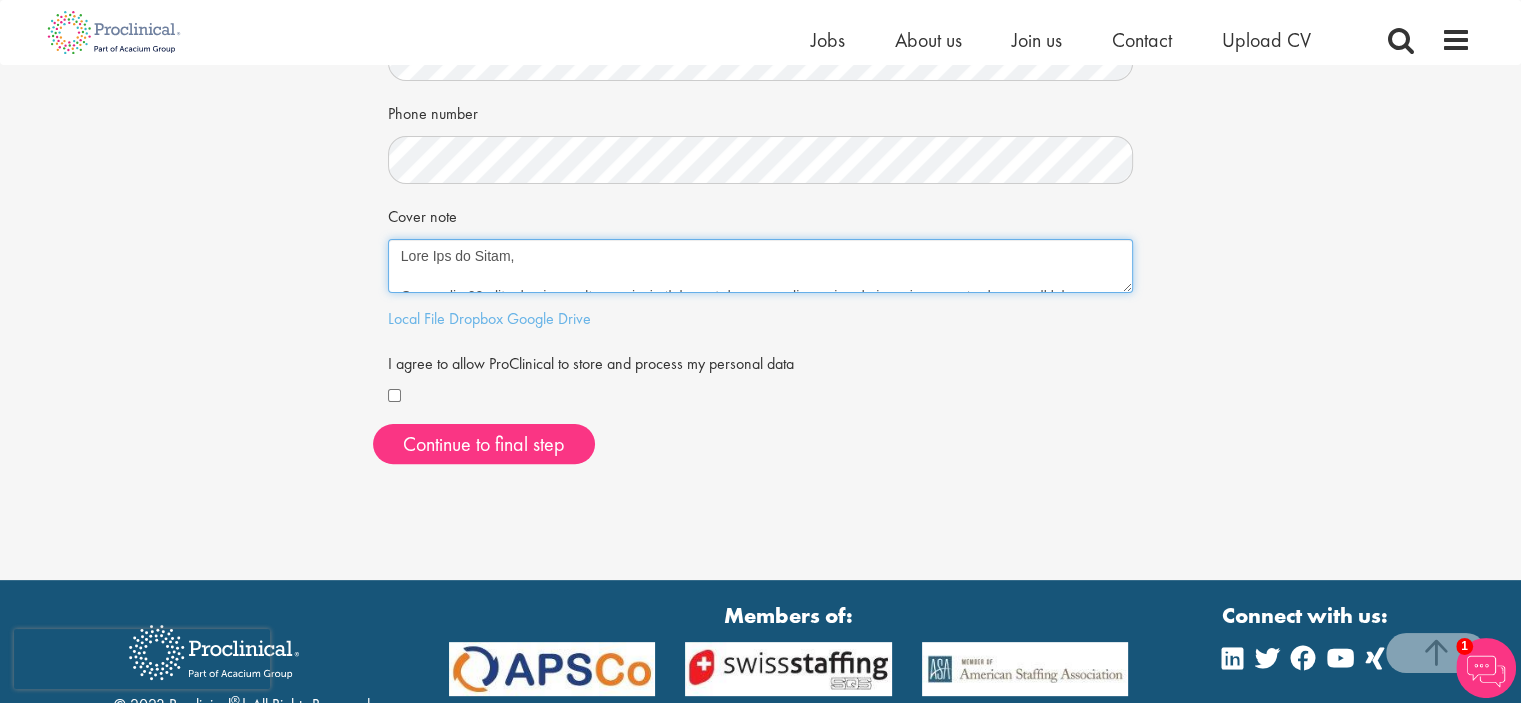 click on "Cover note" at bounding box center (761, 266) 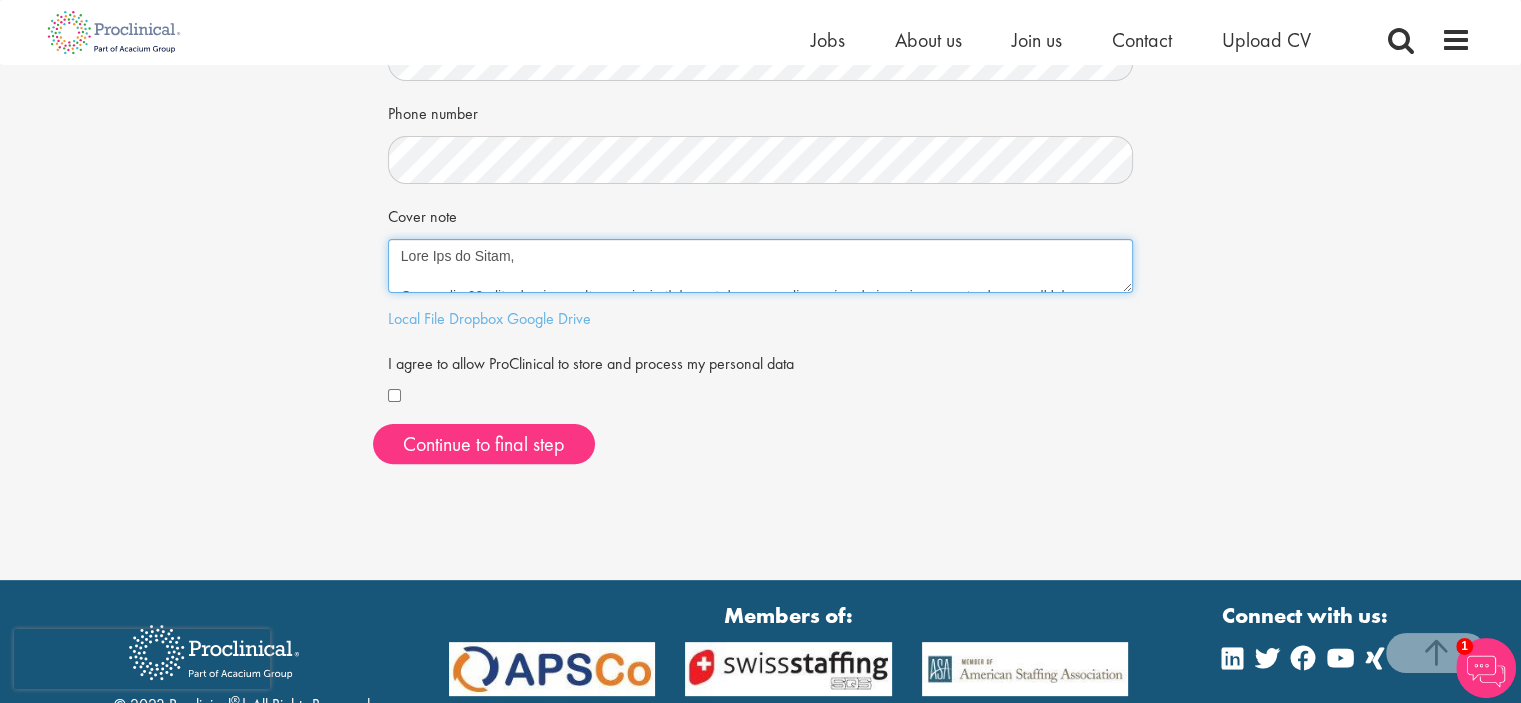 scroll, scrollTop: 100, scrollLeft: 0, axis: vertical 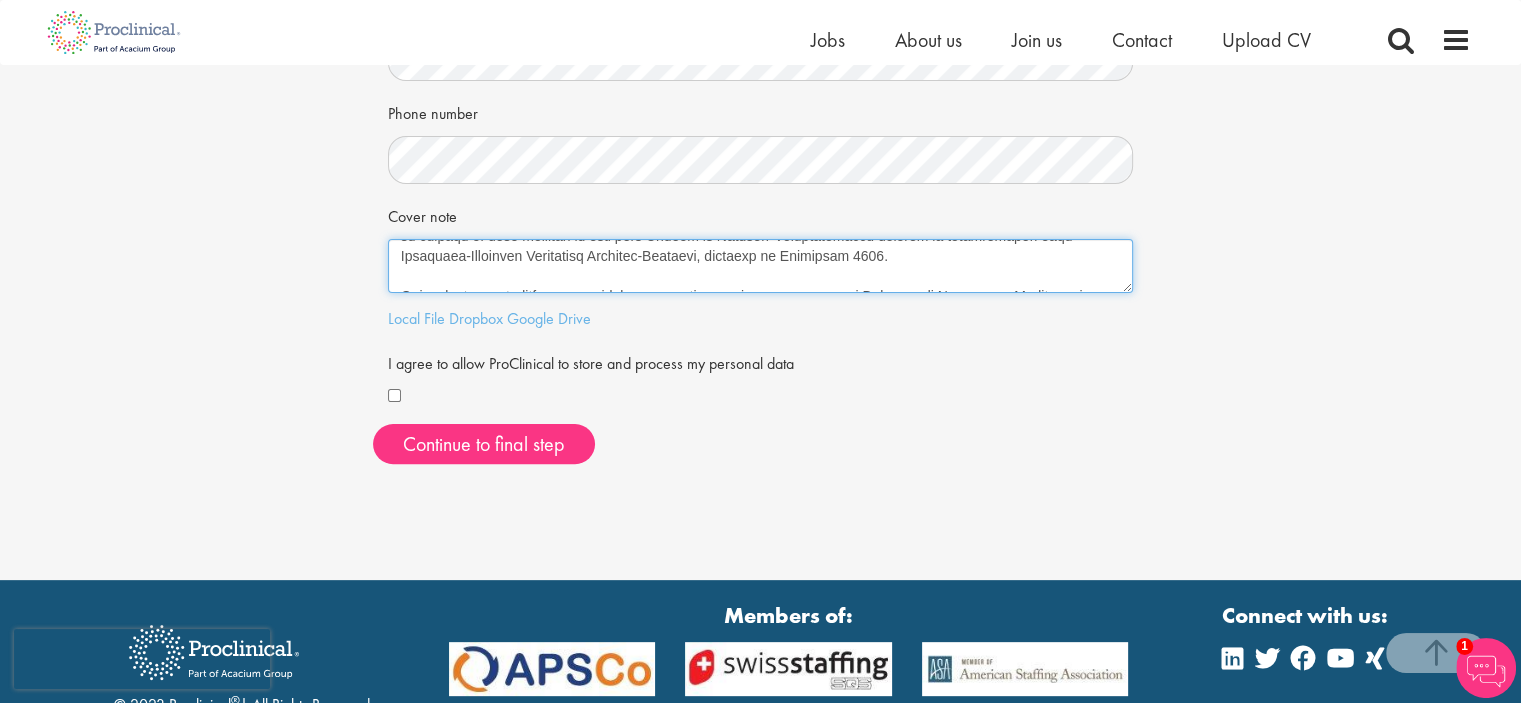 click on "Cover note" at bounding box center (761, 266) 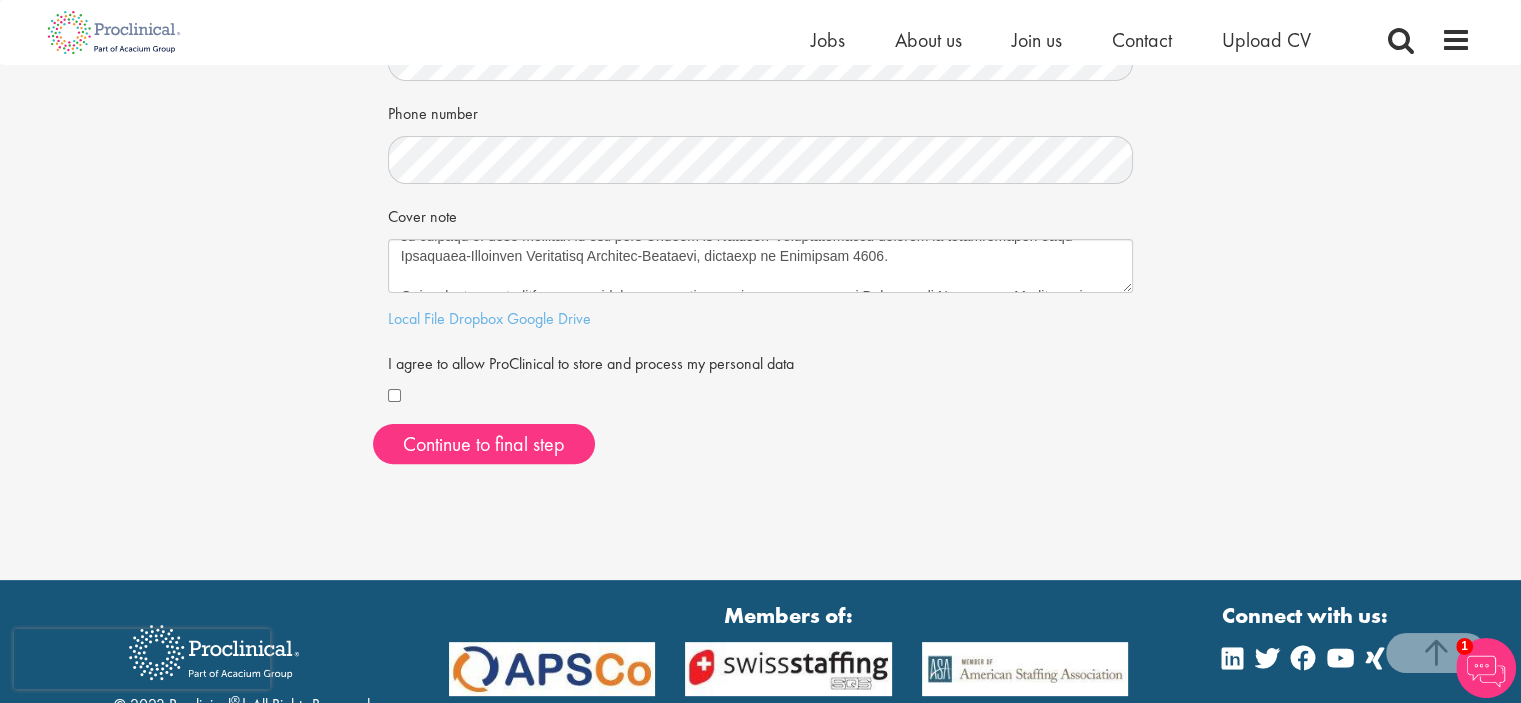 click on "I agree to allow ProClinical to store and process my personal data" at bounding box center (591, 361) 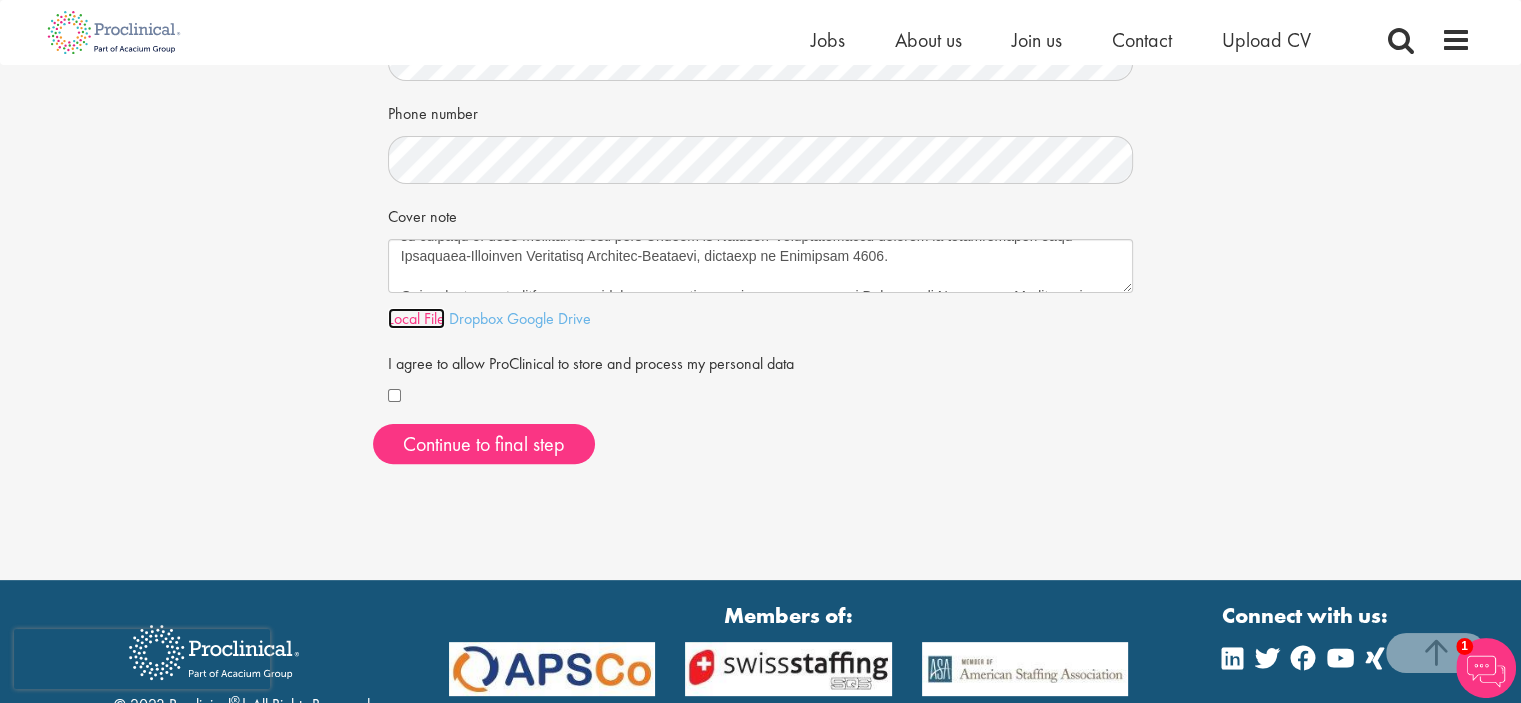 click on "Local File" at bounding box center [416, 318] 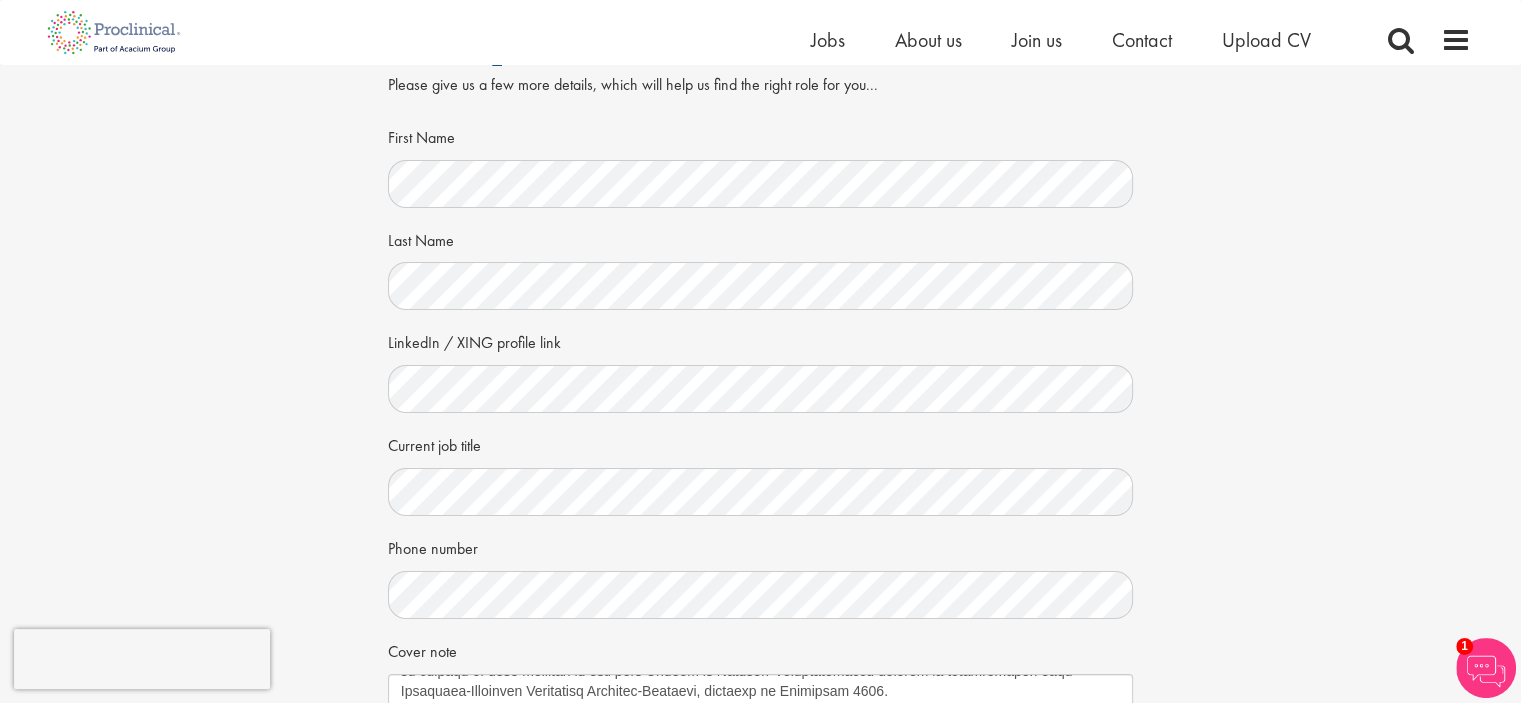 scroll, scrollTop: 100, scrollLeft: 0, axis: vertical 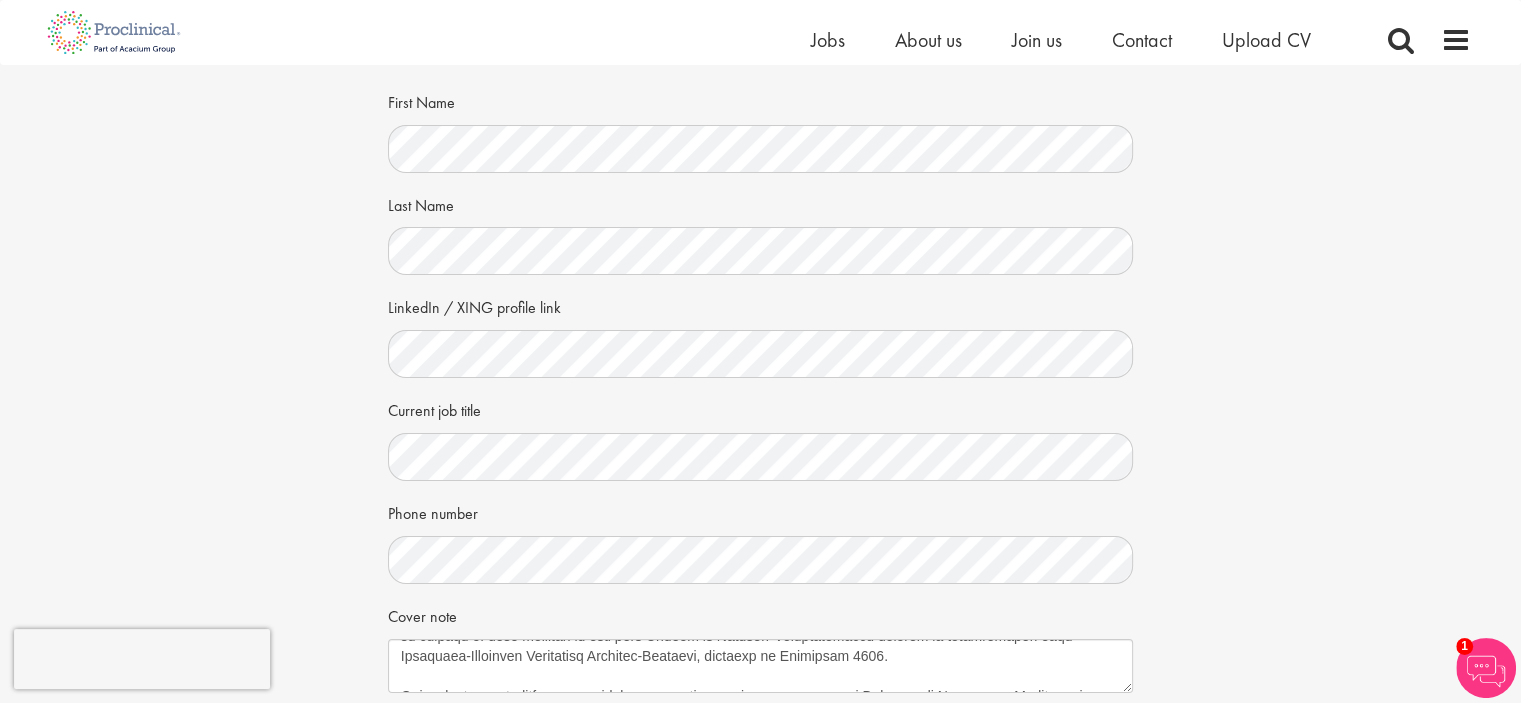 click on "Your personal details
Please give us a few more details, which will help us find the right role for you...
First Name
Last Name
LinkedIn / XING profile link
Current job title
Phone number
Hidden visitor type
Cover note
Local File
Dropbox
Google Drive" at bounding box center (760, 422) 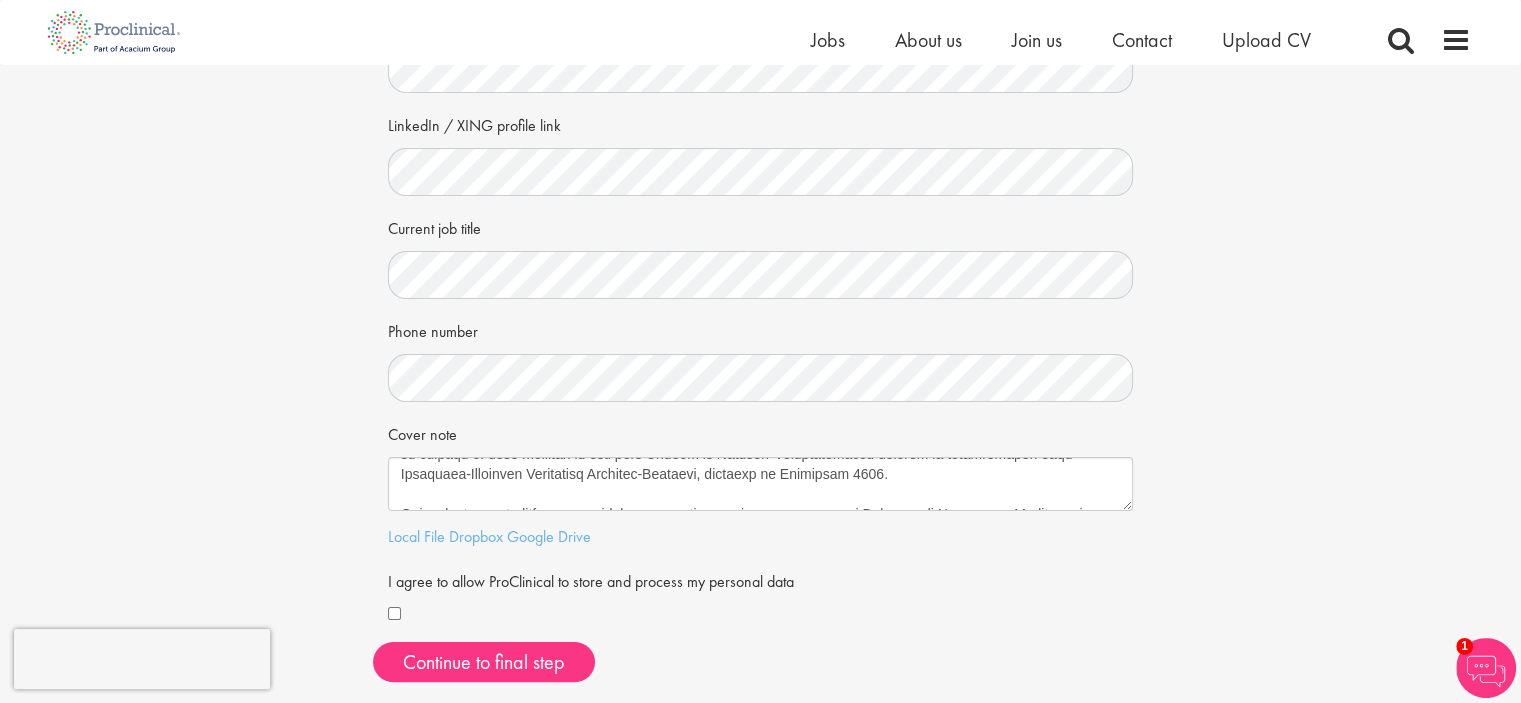 scroll, scrollTop: 300, scrollLeft: 0, axis: vertical 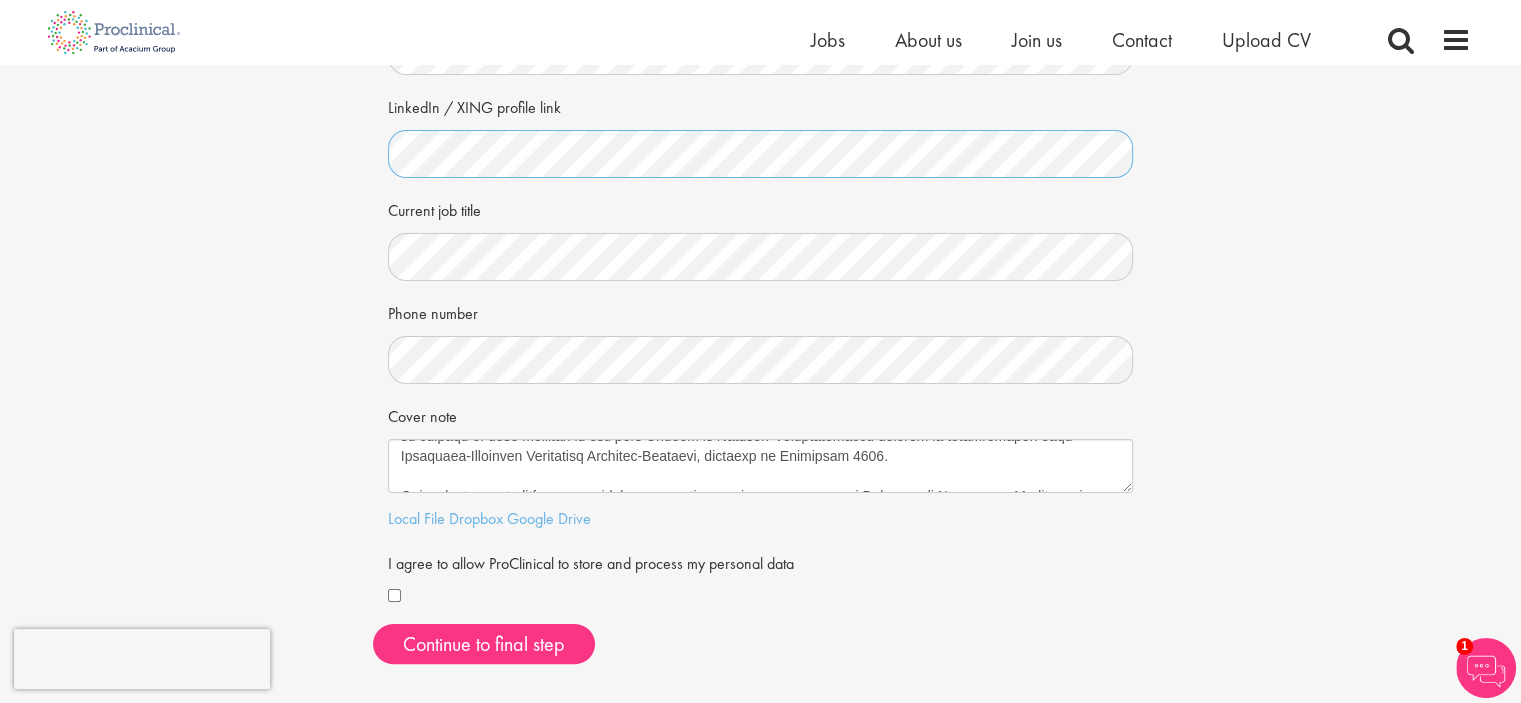 click on "Your personal details
Please give us a few more details, which will help us find the right role for you...
First Name
Last Name
LinkedIn / XING profile link
Current job title
Phone number
Hidden visitor type
Cover note
Local File
Dropbox
Google Drive" at bounding box center (760, 222) 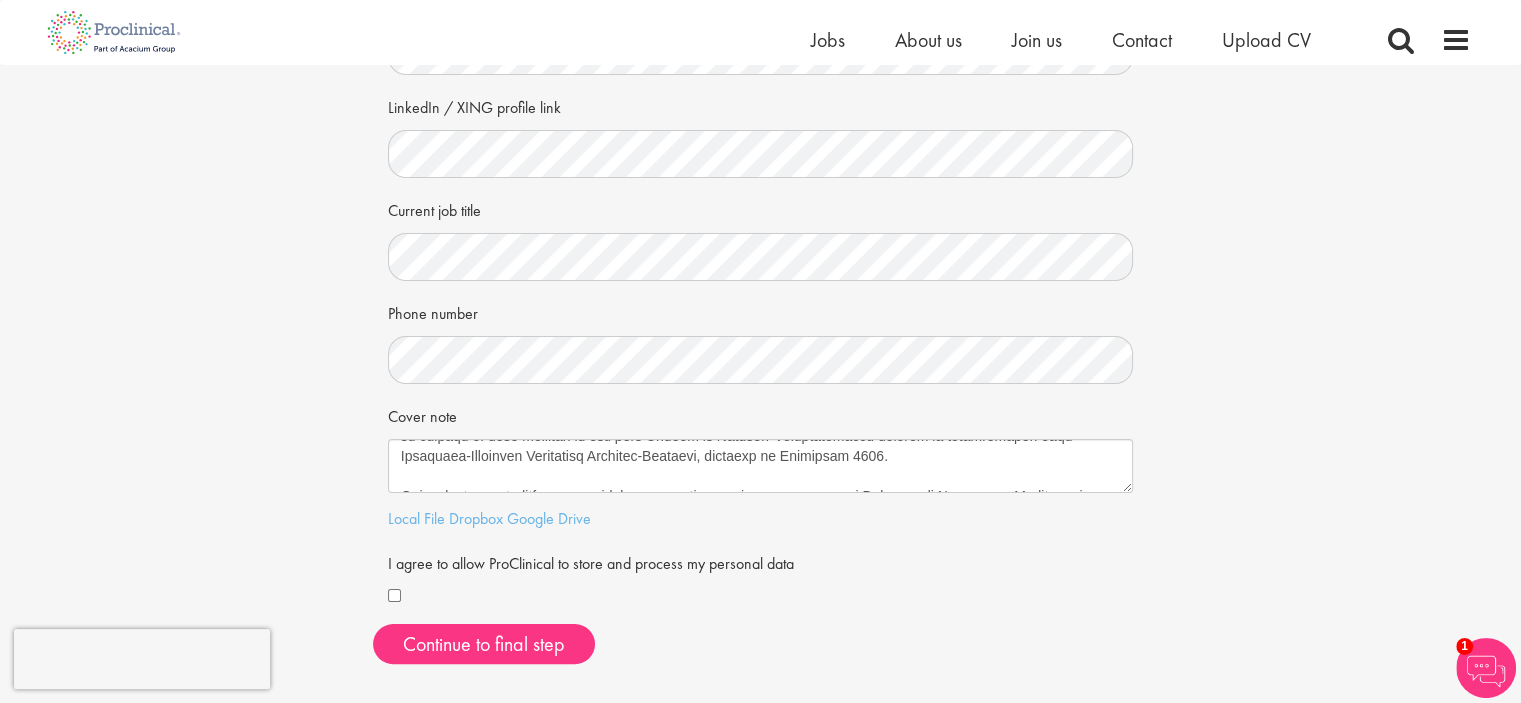 click on "Your personal details
Please give us a few more details, which will help us find the right role for you...
First Name
Last Name
LinkedIn / XING profile link
Current job title
Phone number
Hidden visitor type
Cover note
Local File
Dropbox
Google Drive" at bounding box center [760, 222] 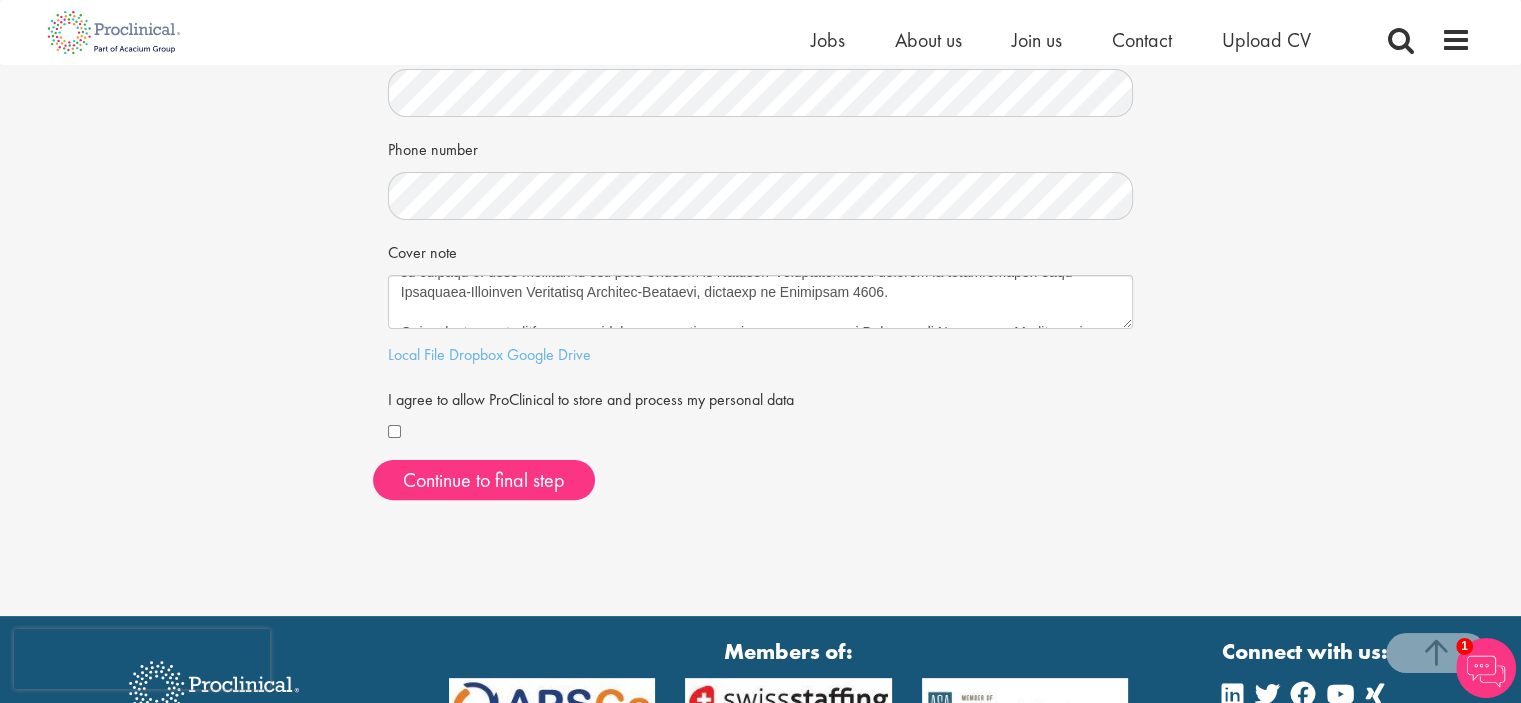 scroll, scrollTop: 500, scrollLeft: 0, axis: vertical 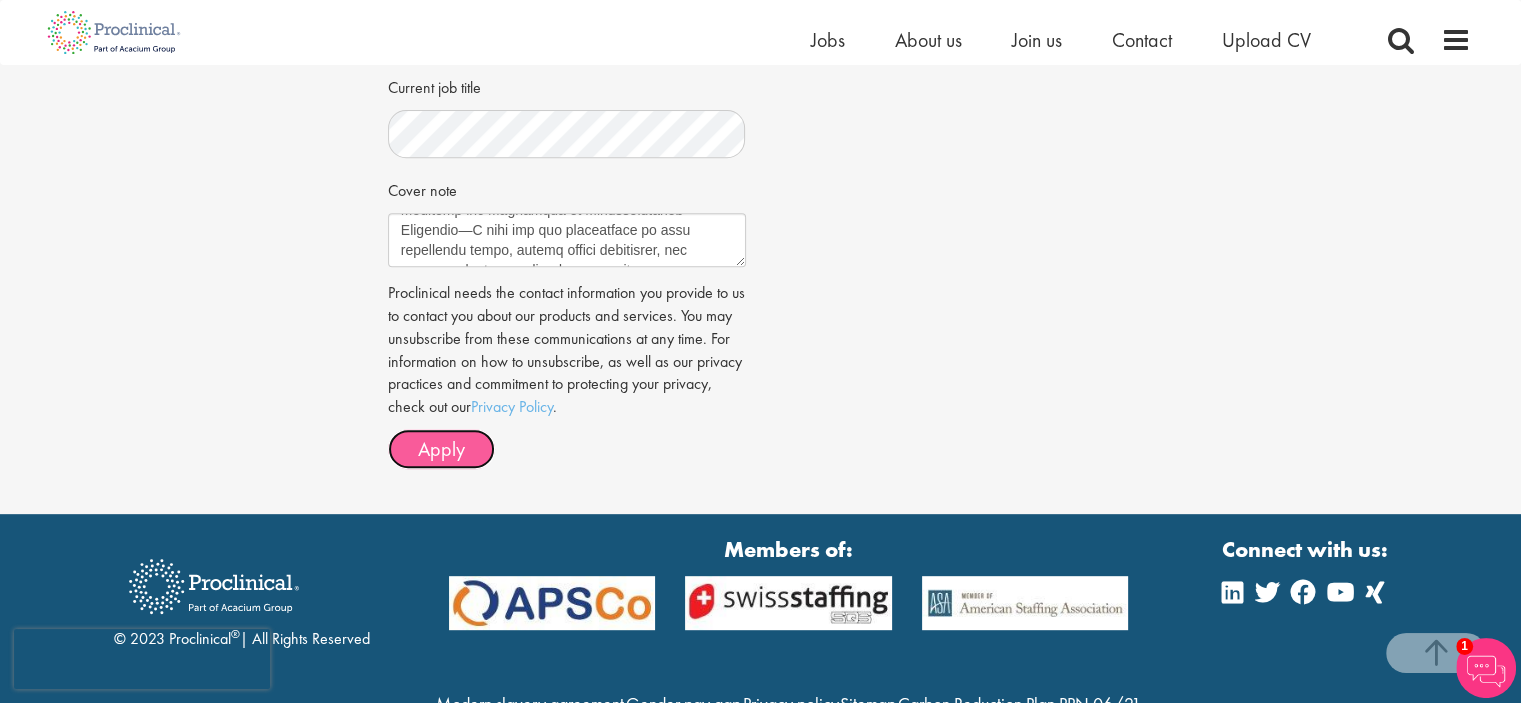 click on "Apply" at bounding box center [441, 449] 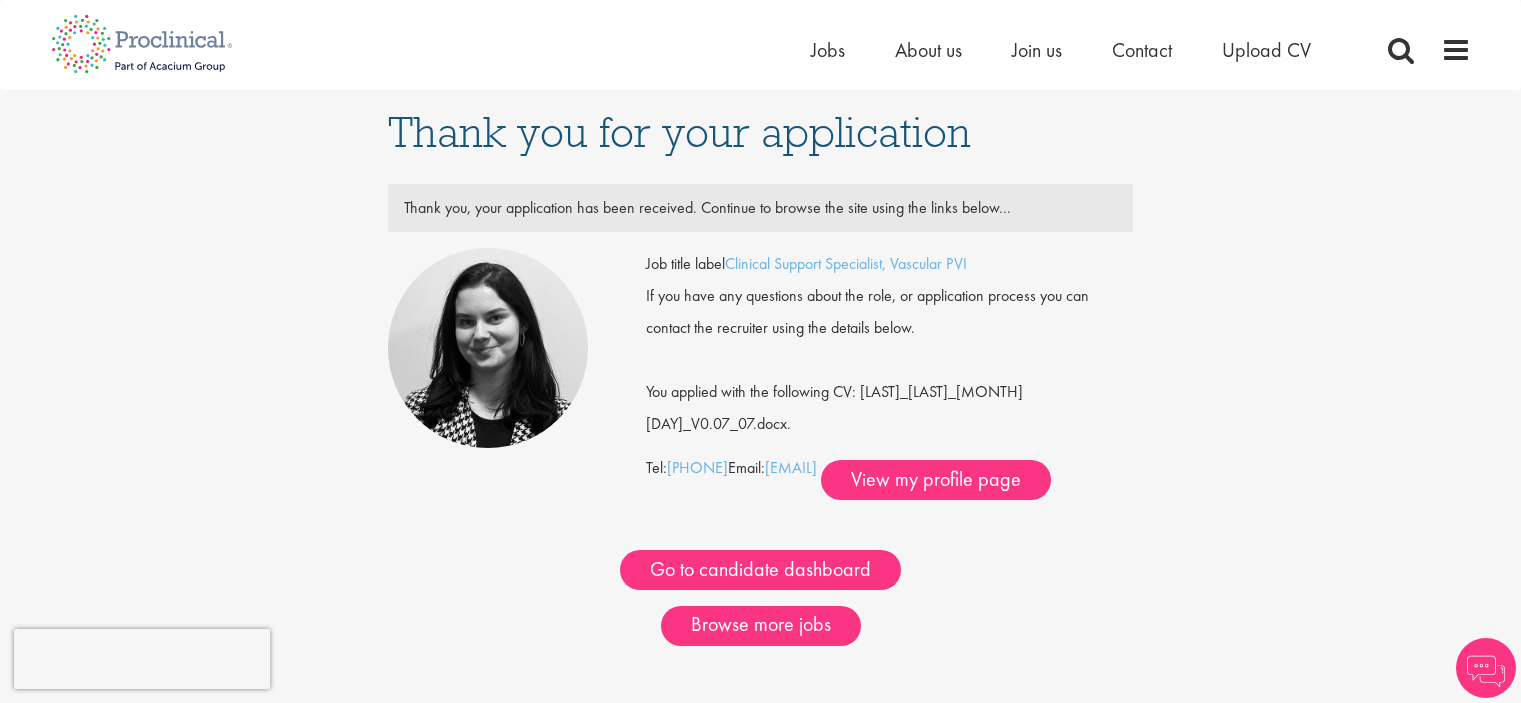 scroll, scrollTop: 0, scrollLeft: 0, axis: both 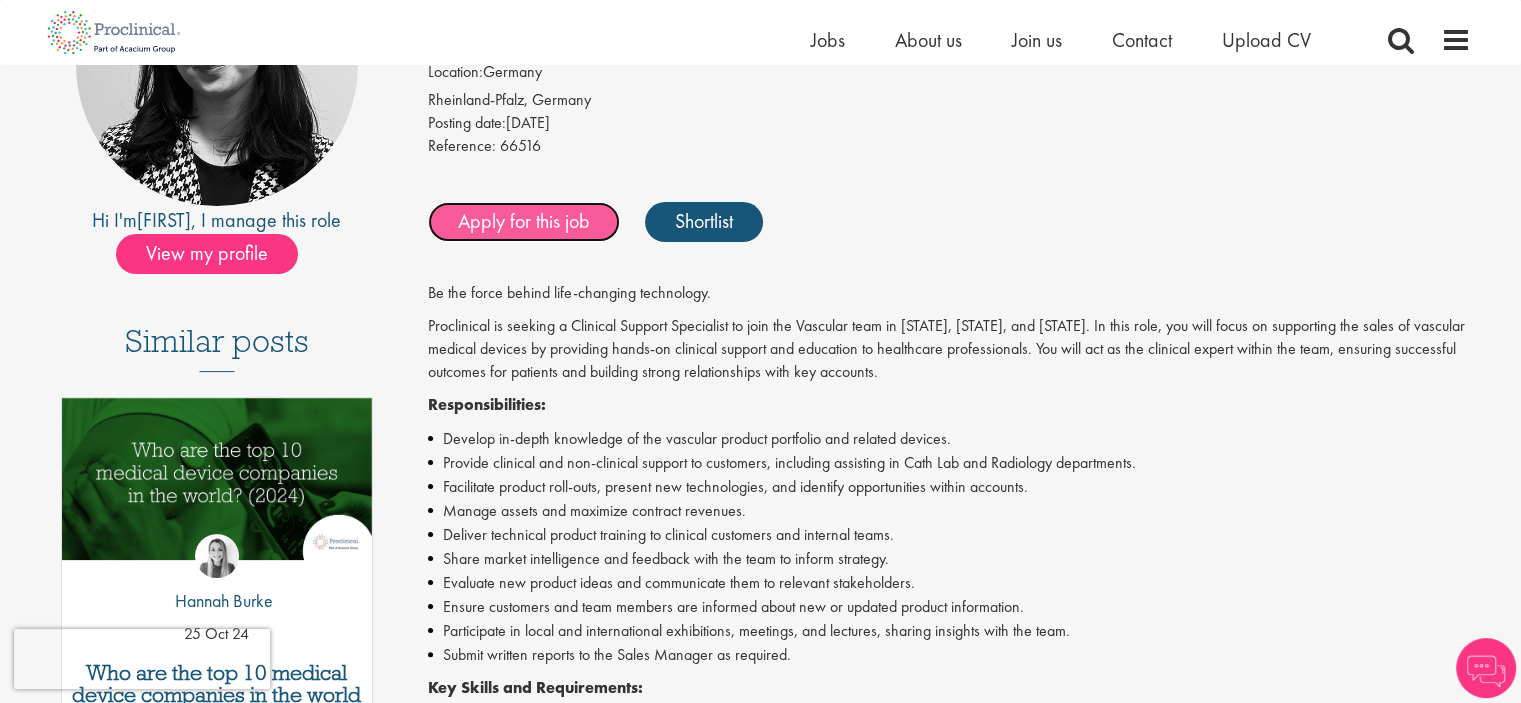 click on "Apply for this job" at bounding box center (524, 222) 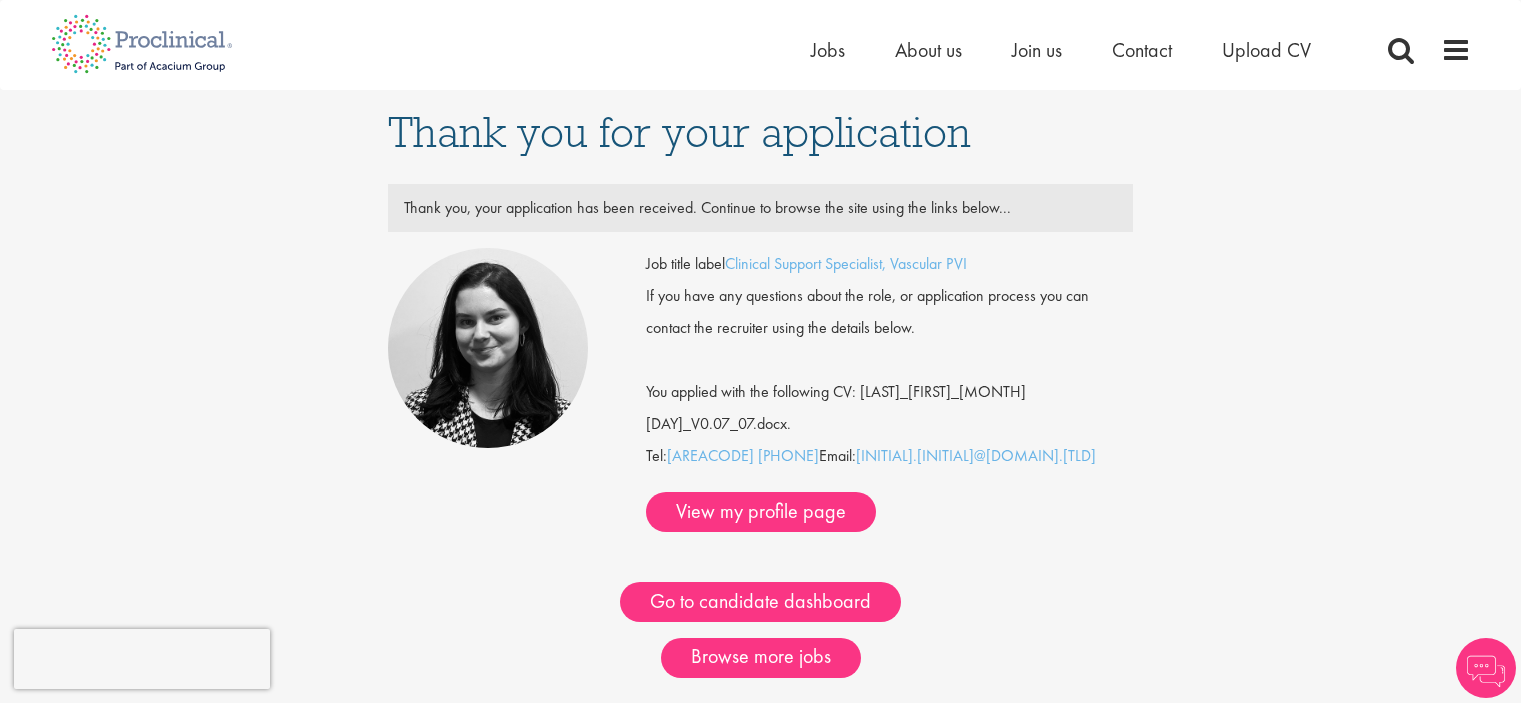 scroll, scrollTop: 0, scrollLeft: 0, axis: both 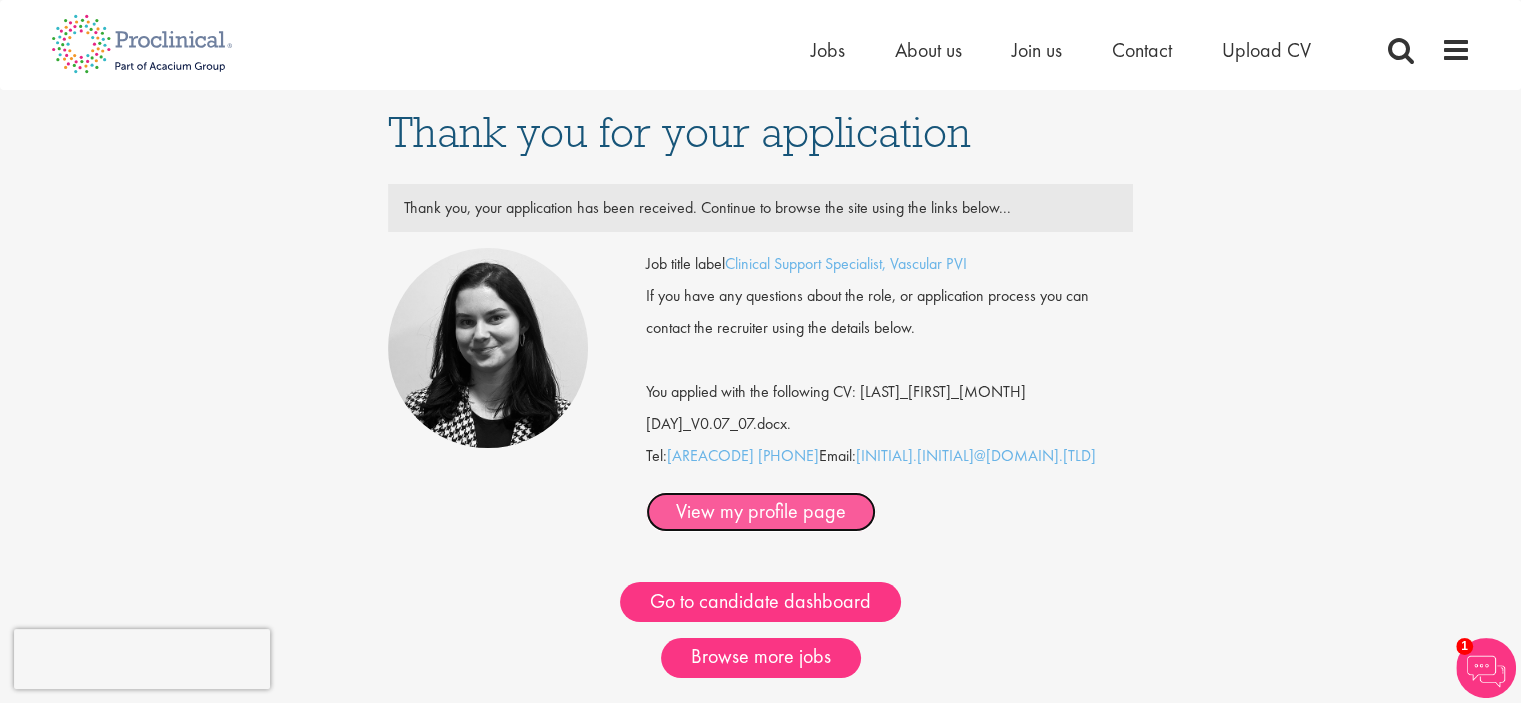 click on "View my profile page" at bounding box center (761, 512) 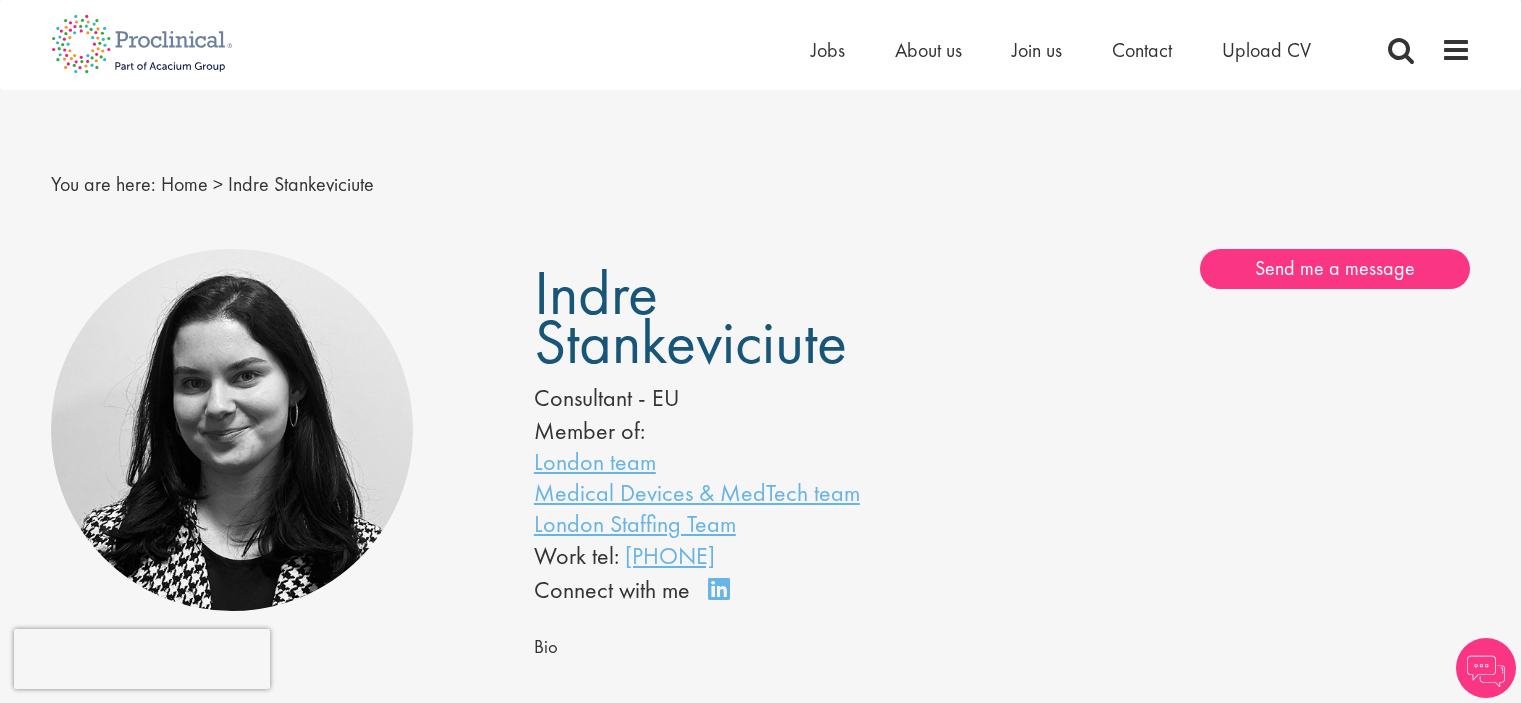 scroll, scrollTop: 0, scrollLeft: 0, axis: both 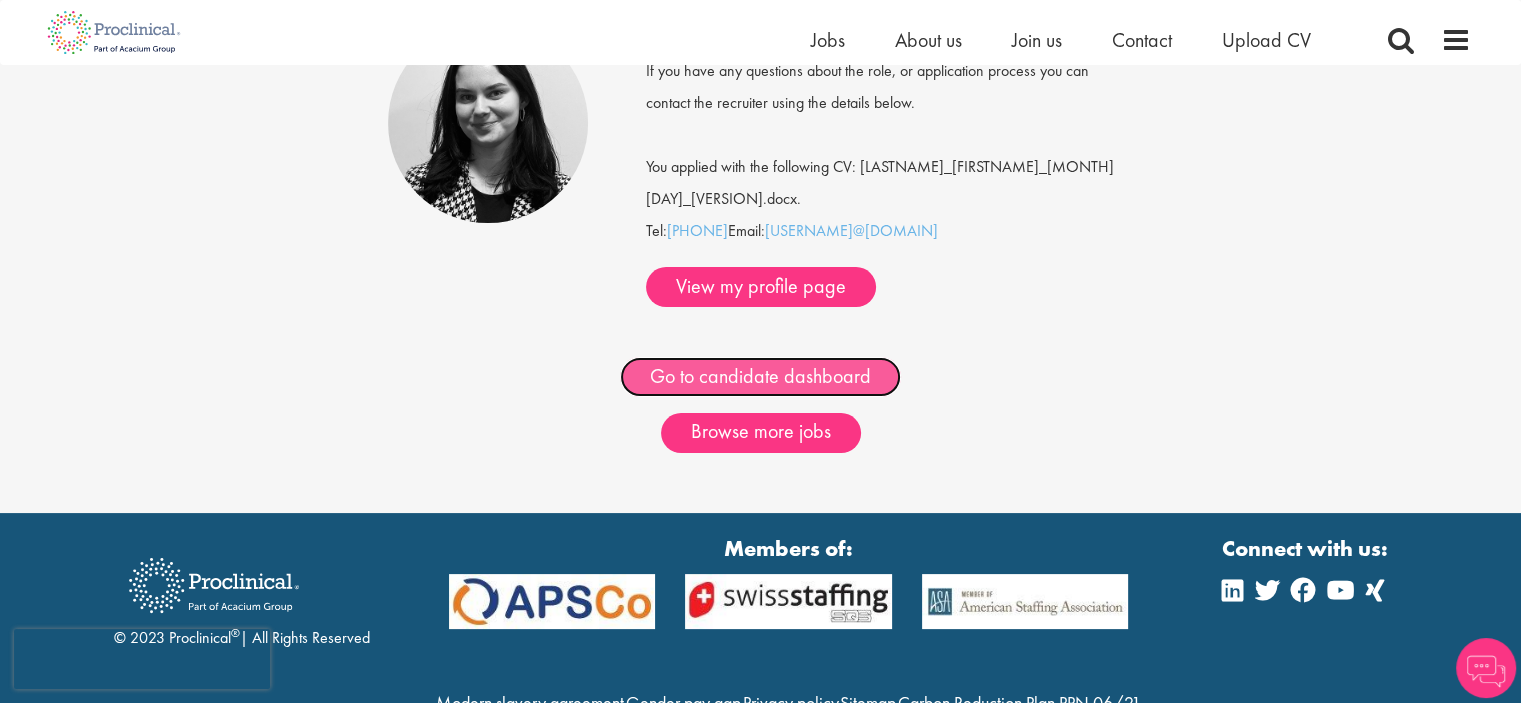 click on "Go to candidate dashboard" at bounding box center [760, 377] 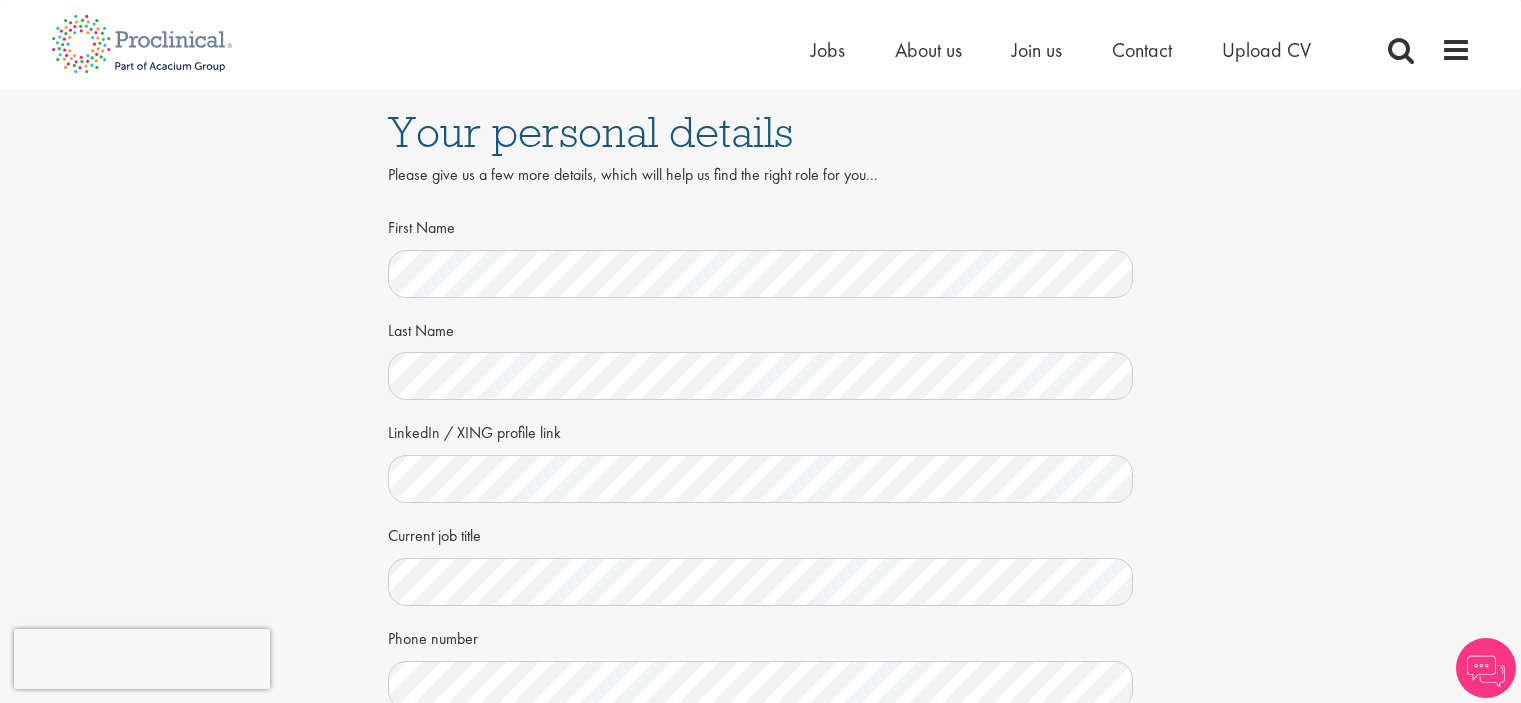 scroll, scrollTop: 0, scrollLeft: 0, axis: both 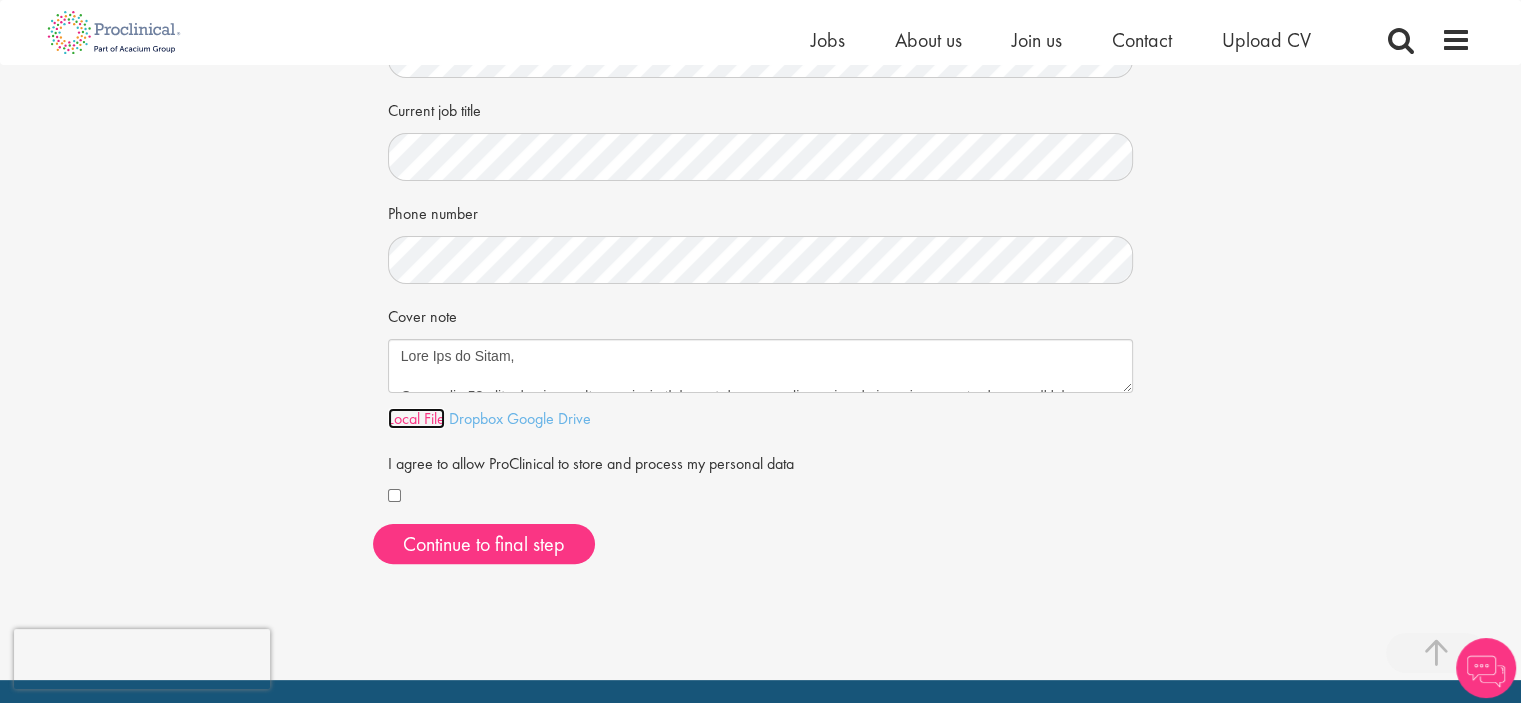 click on "Local File" at bounding box center (416, 418) 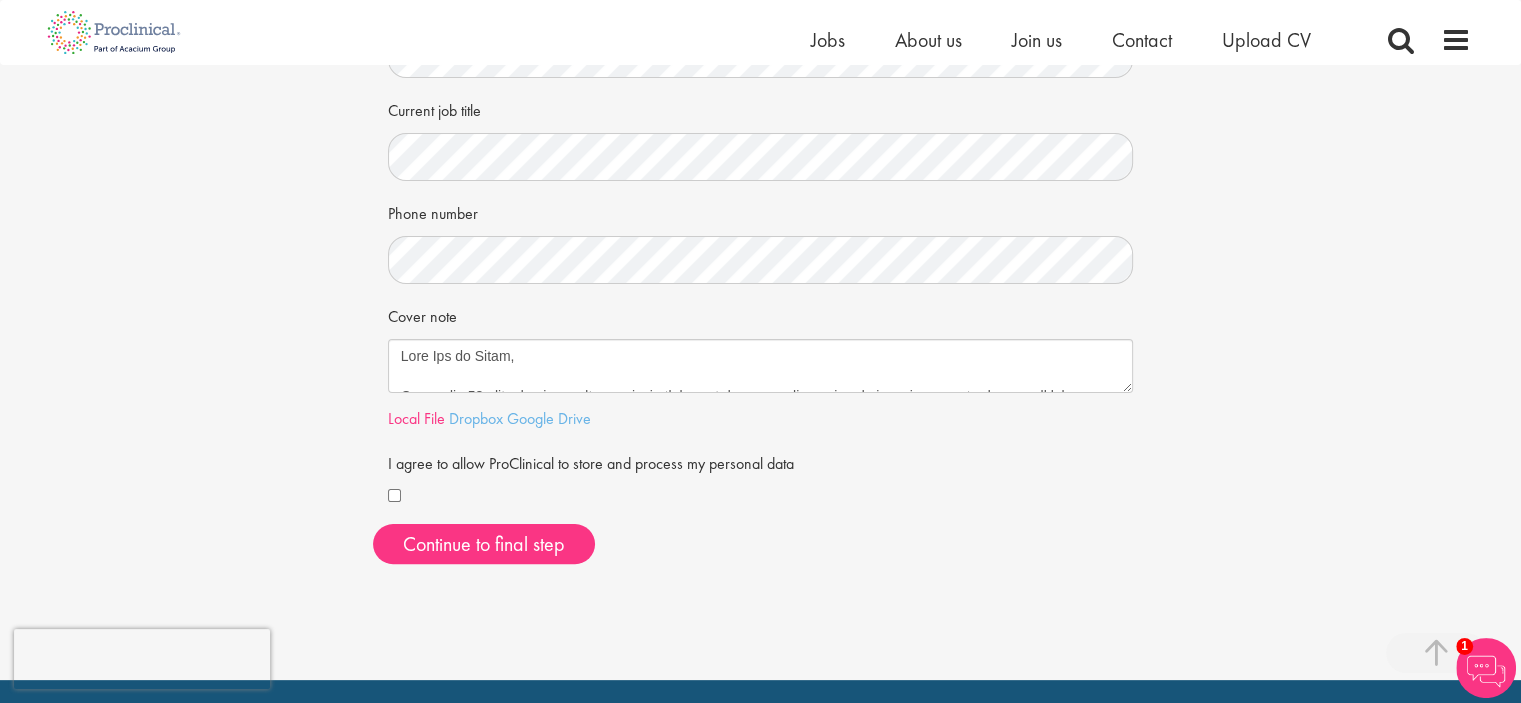 scroll, scrollTop: 0, scrollLeft: 0, axis: both 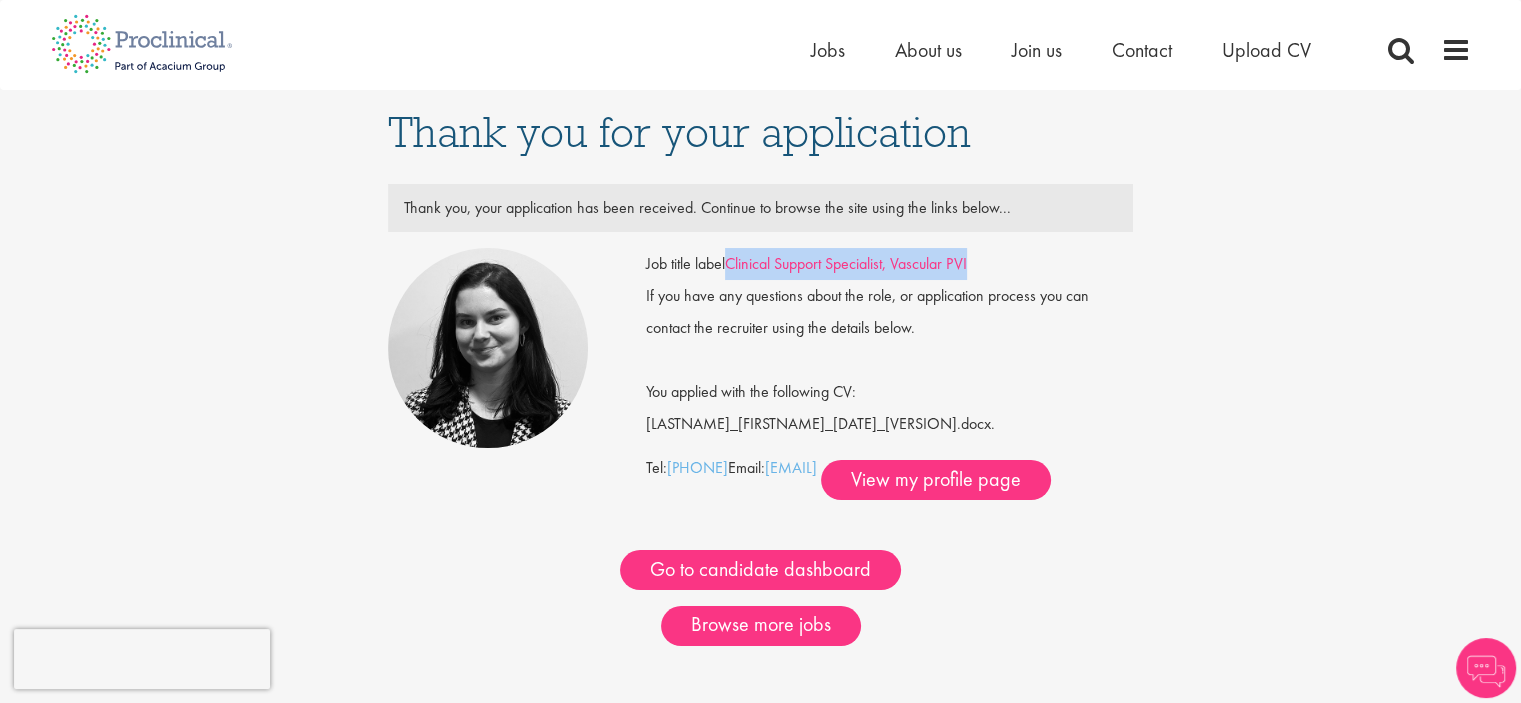 drag, startPoint x: 994, startPoint y: 261, endPoint x: 732, endPoint y: 260, distance: 262.00192 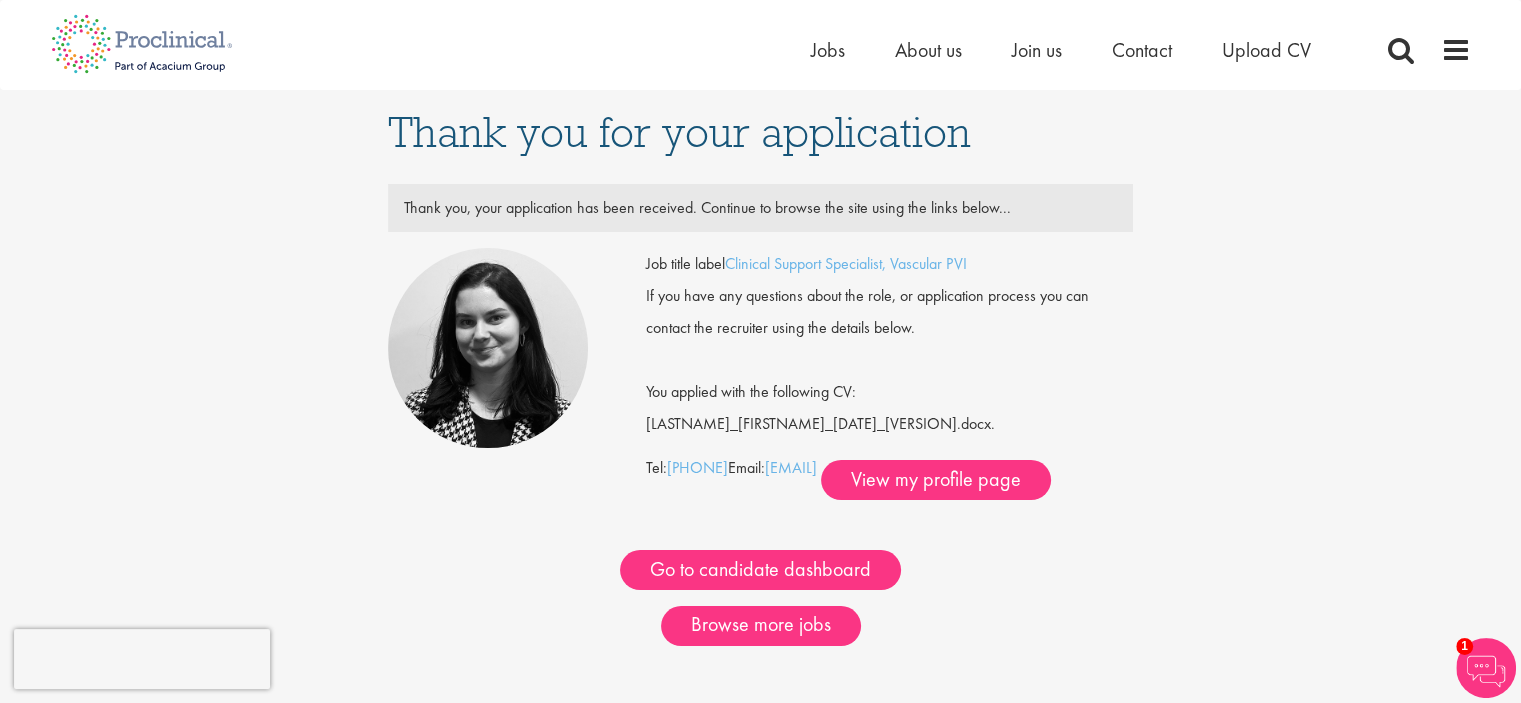 click on "If you have any questions about the role, or application process you can contact the recruiter using the details below." at bounding box center [889, 312] 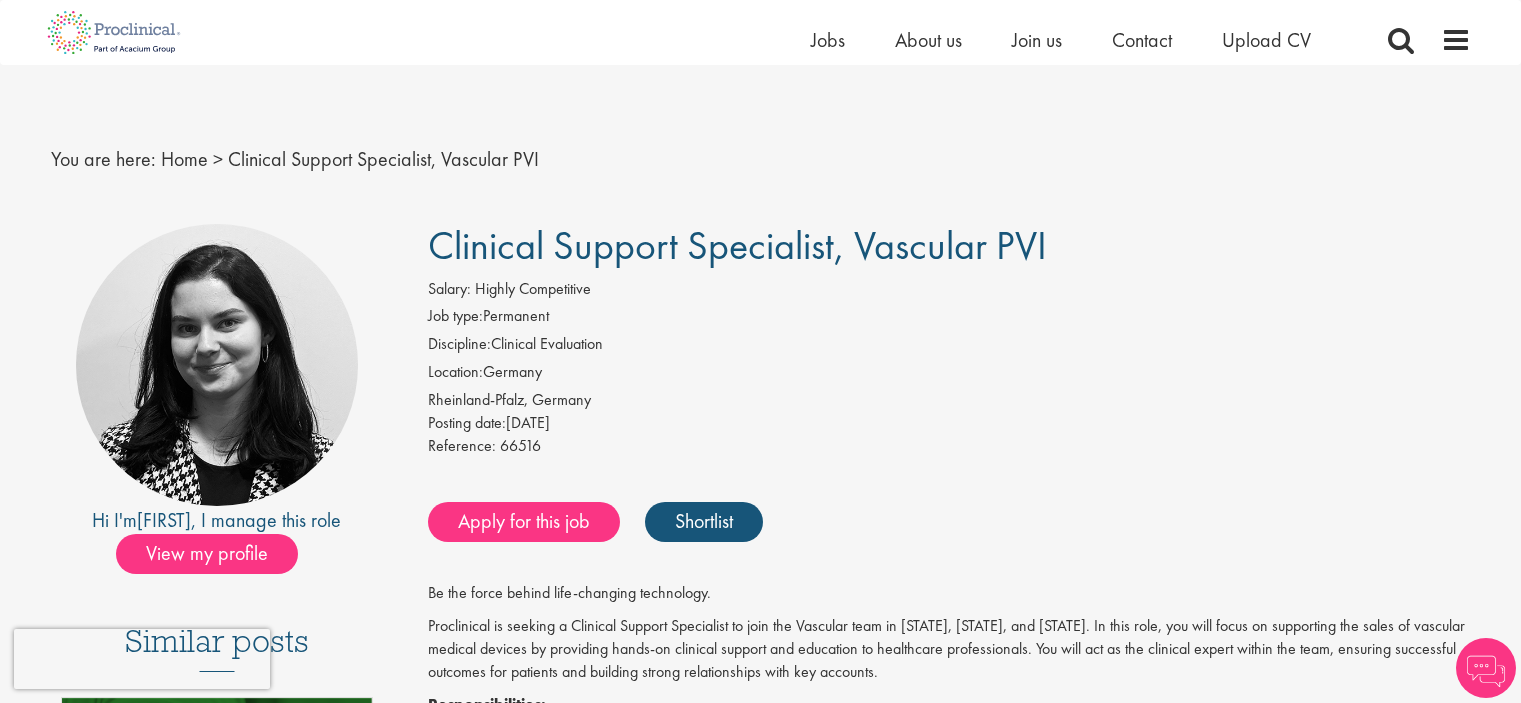 scroll, scrollTop: 300, scrollLeft: 0, axis: vertical 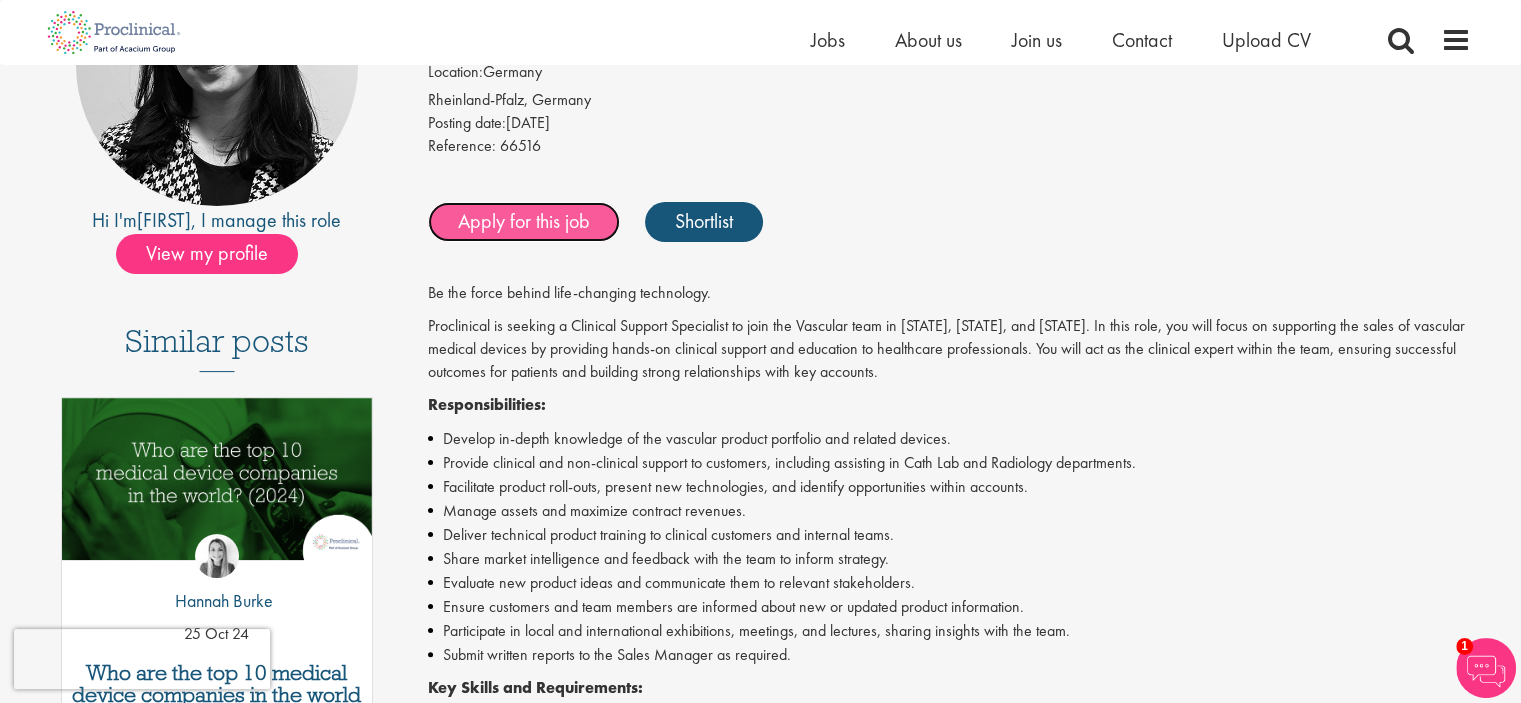 click on "Apply for this job" at bounding box center (524, 222) 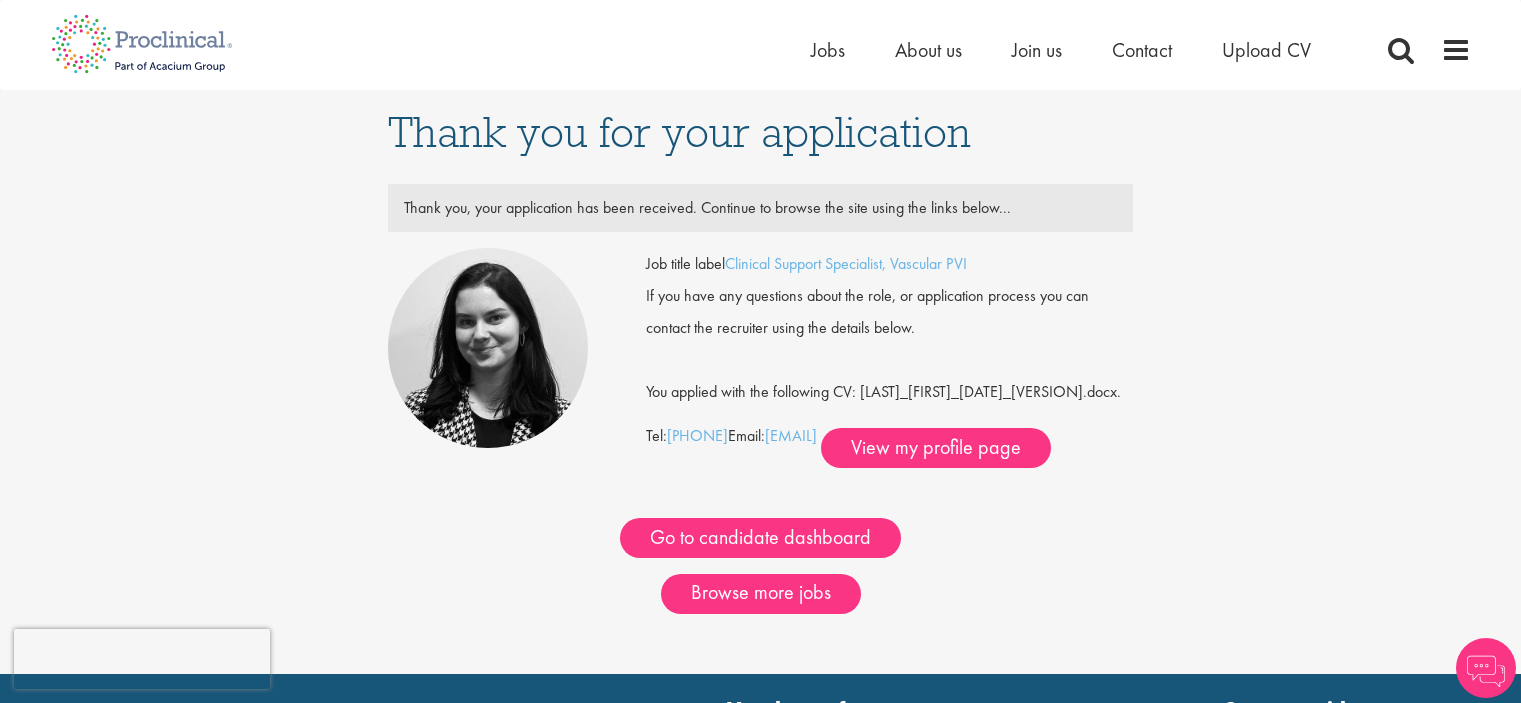 scroll, scrollTop: 0, scrollLeft: 0, axis: both 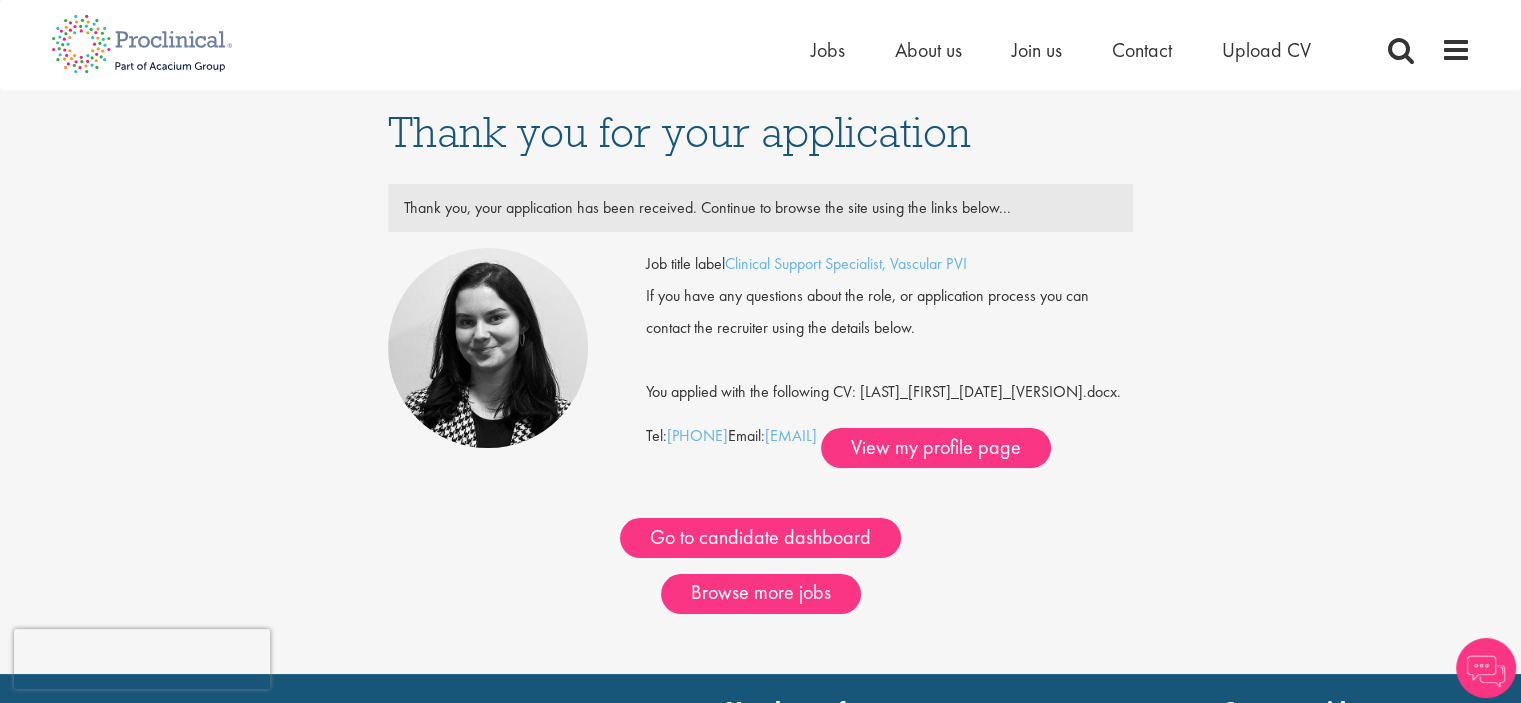 drag, startPoint x: 769, startPoint y: 197, endPoint x: 1015, endPoint y: 206, distance: 246.16458 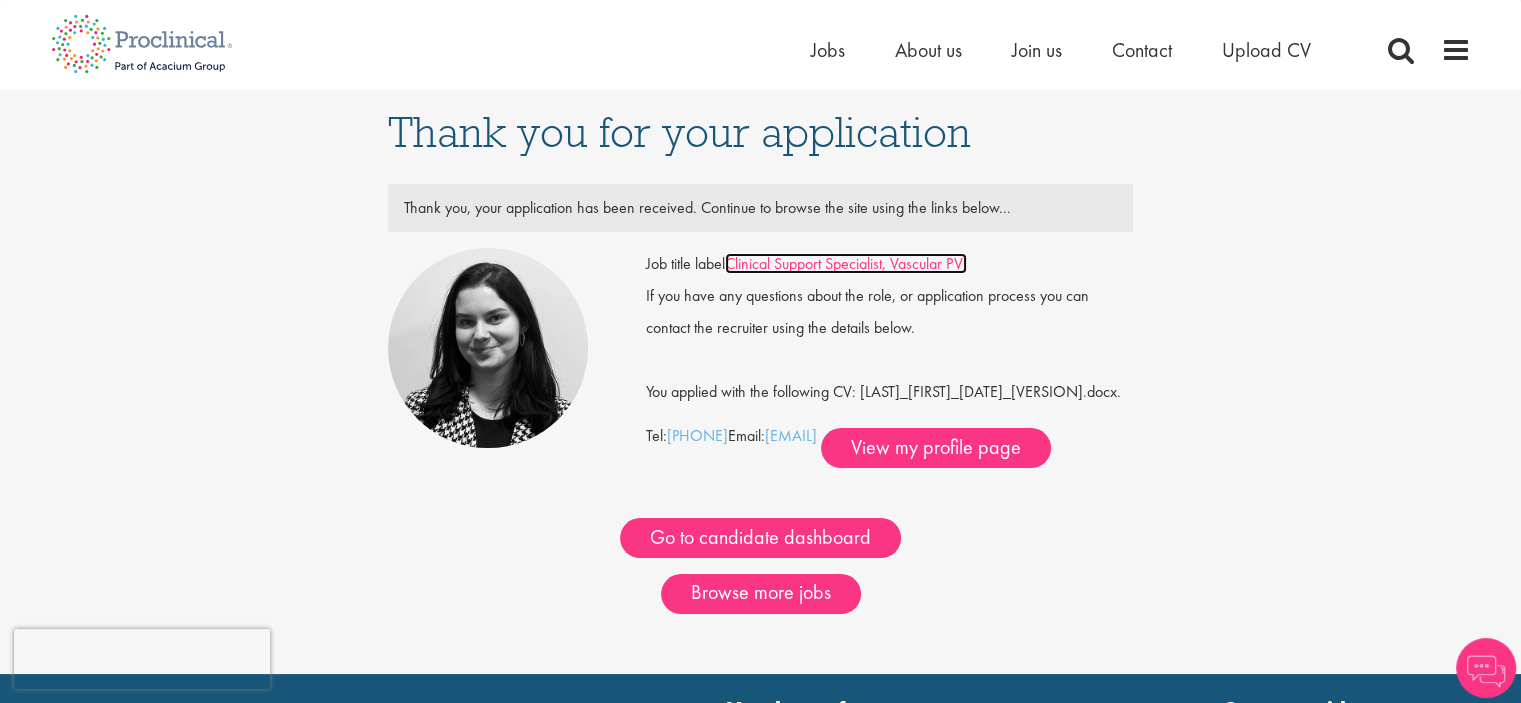 click on "Clinical Support Specialist, Vascular PVI" at bounding box center [846, 263] 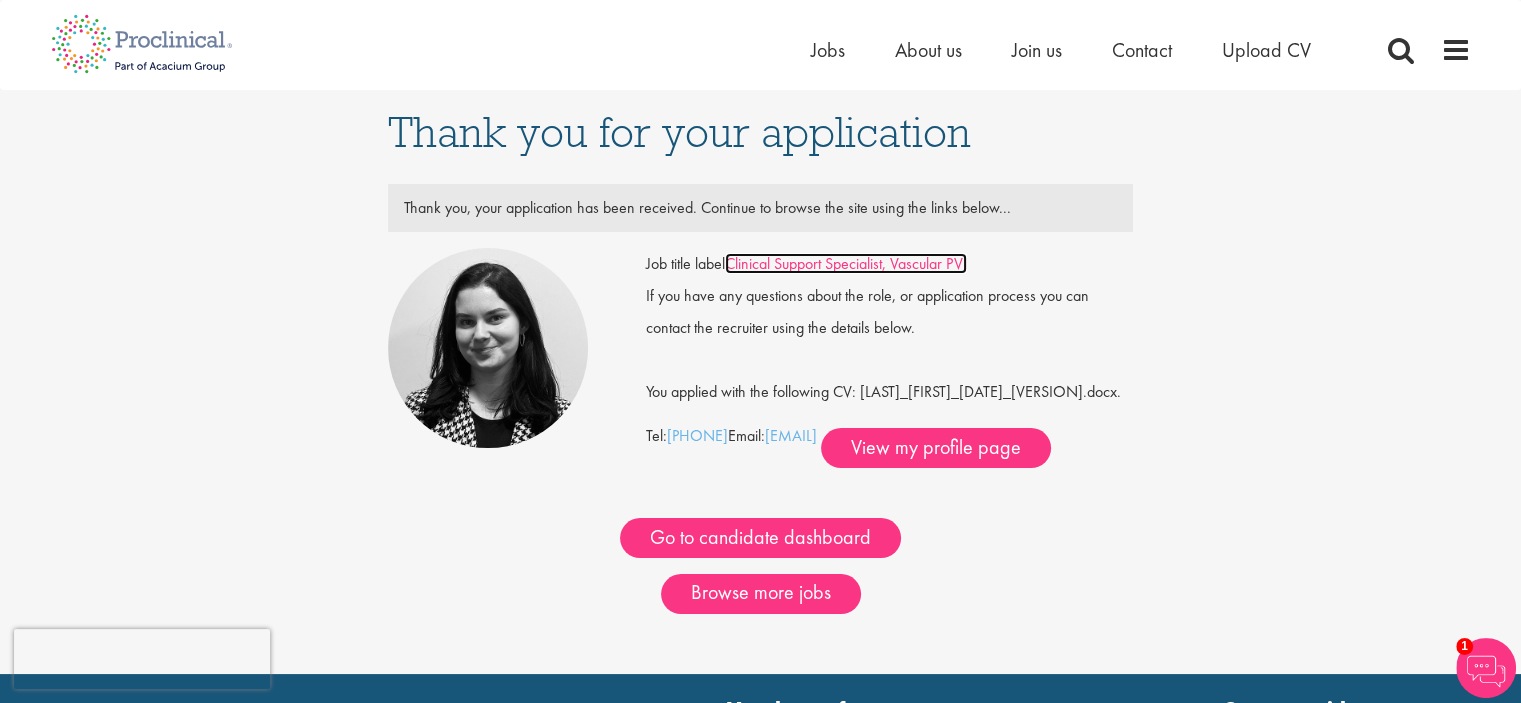 click on "Clinical Support Specialist, Vascular PVI" at bounding box center [846, 263] 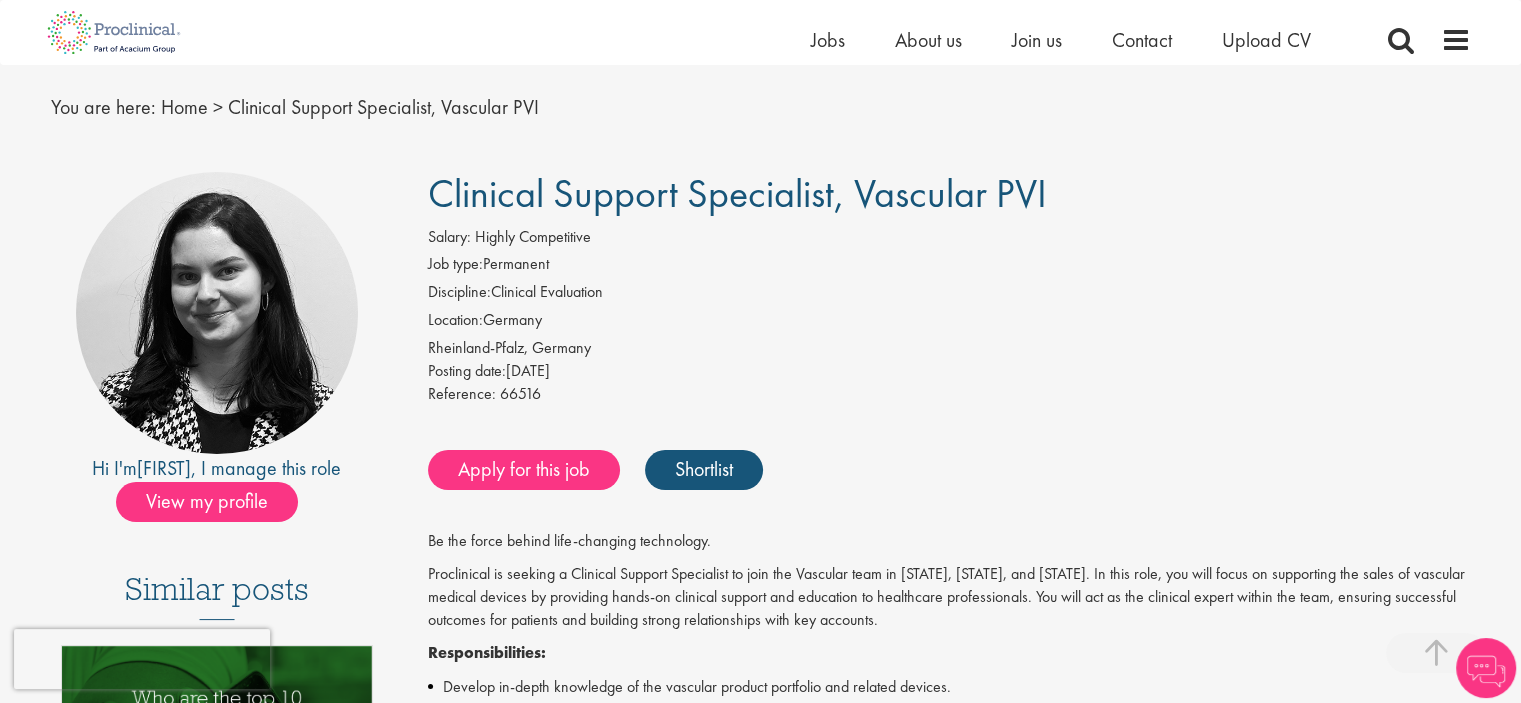 scroll, scrollTop: 400, scrollLeft: 0, axis: vertical 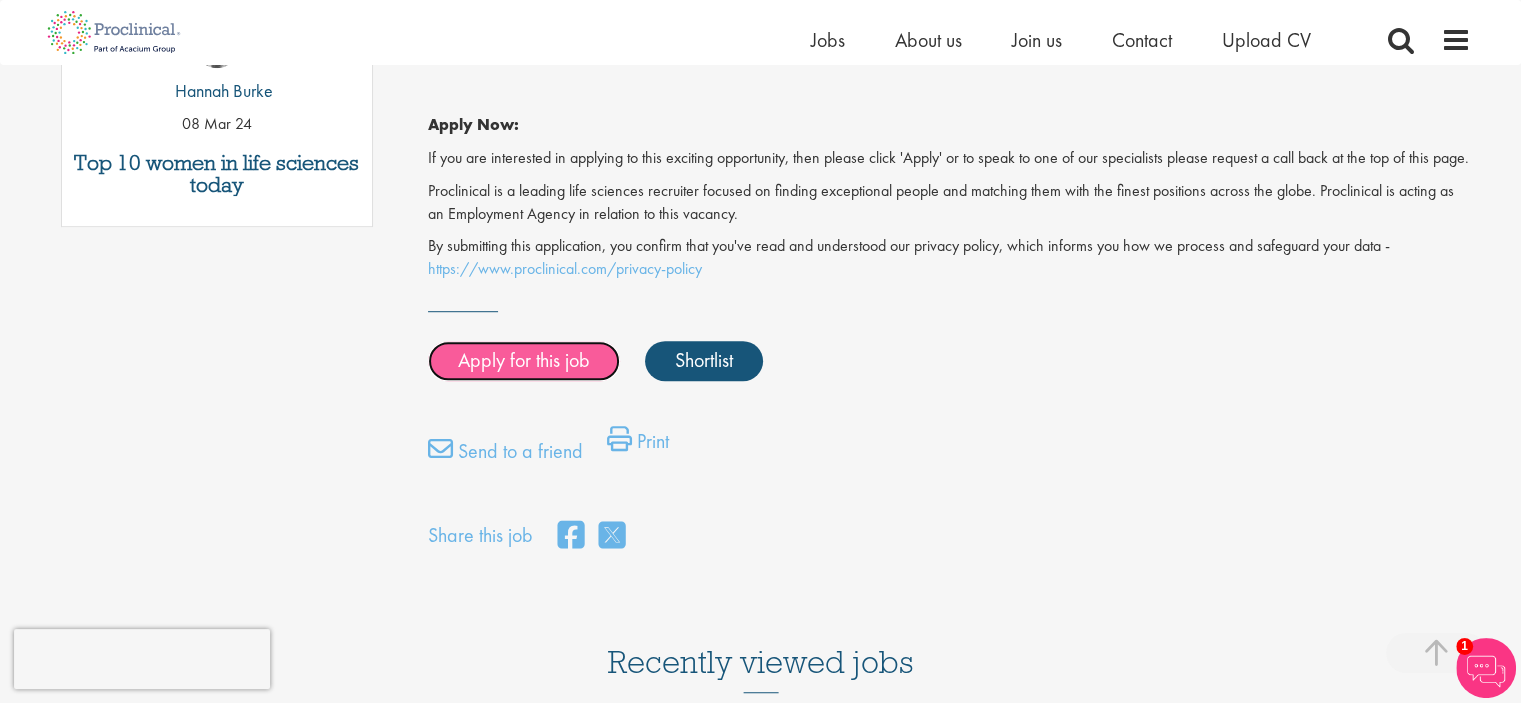 click on "Apply for this job" at bounding box center (524, 361) 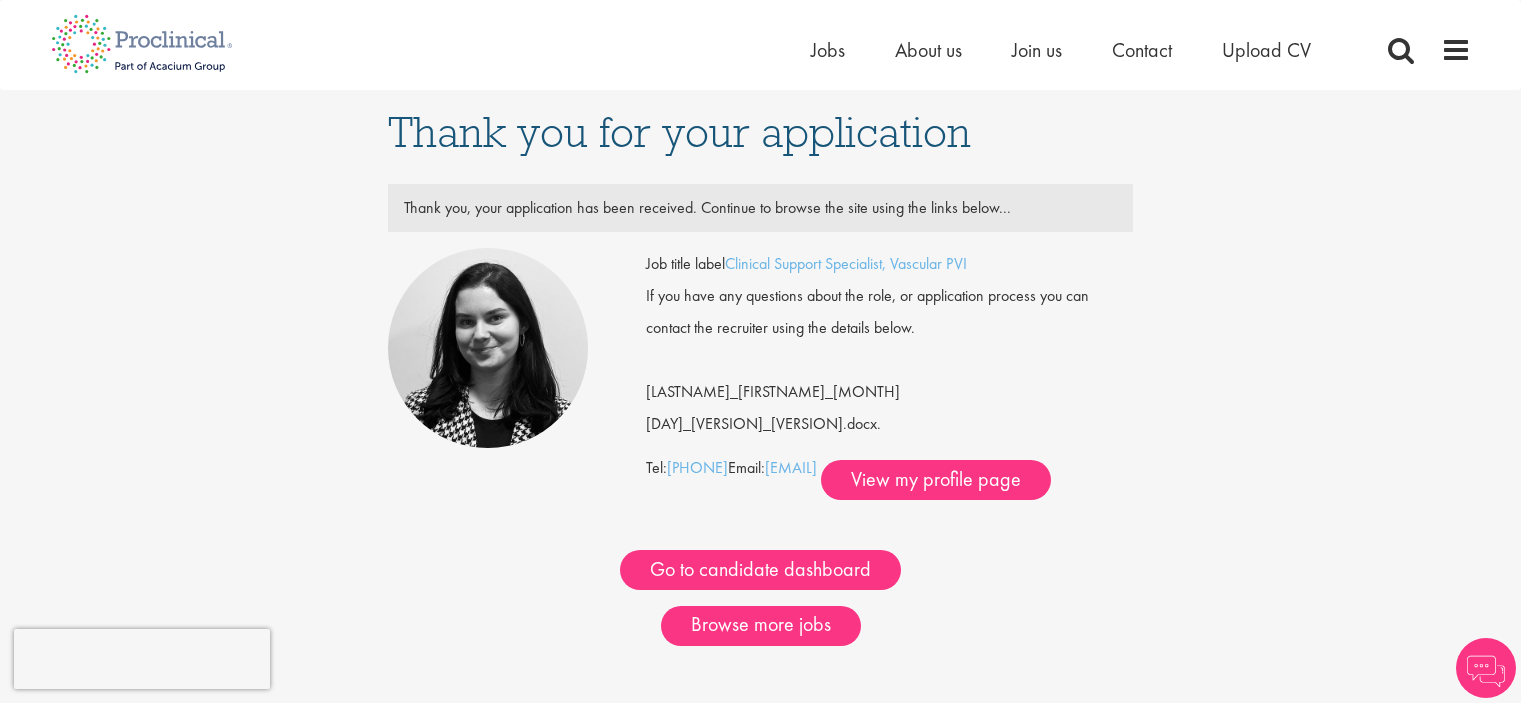 scroll, scrollTop: 0, scrollLeft: 0, axis: both 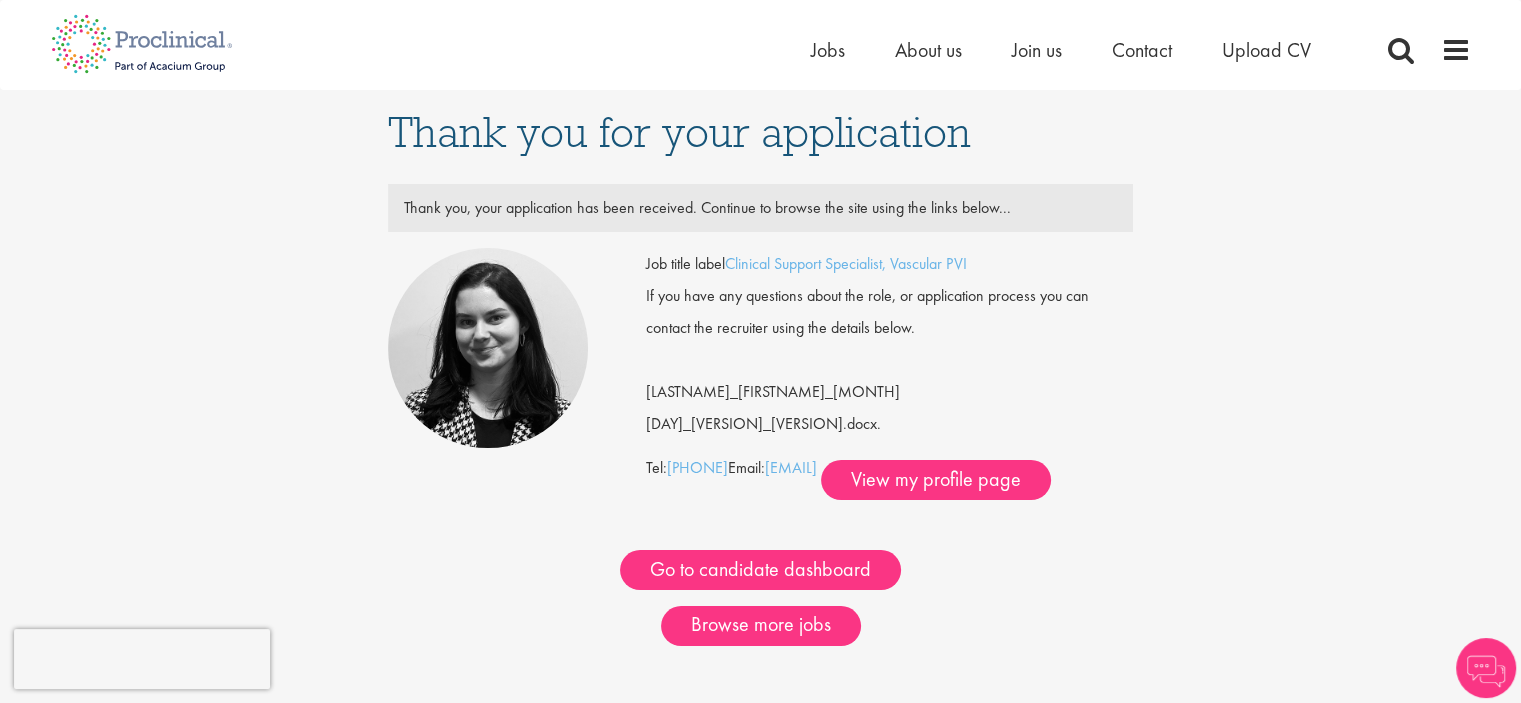 drag, startPoint x: 1136, startPoint y: 395, endPoint x: 1000, endPoint y: 399, distance: 136.0588 